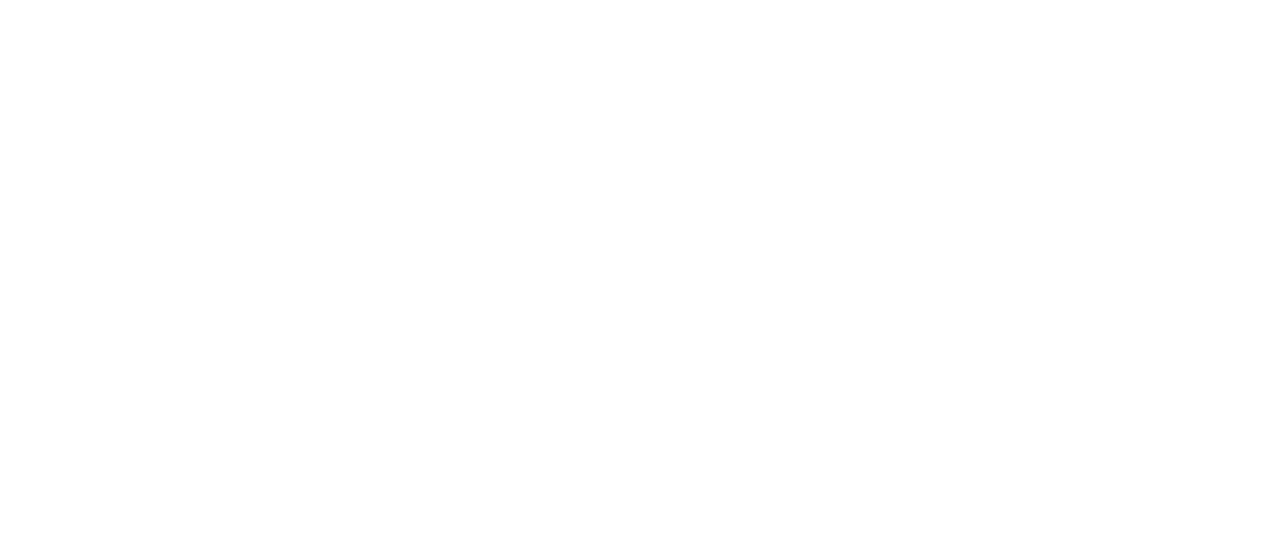 scroll, scrollTop: 0, scrollLeft: 0, axis: both 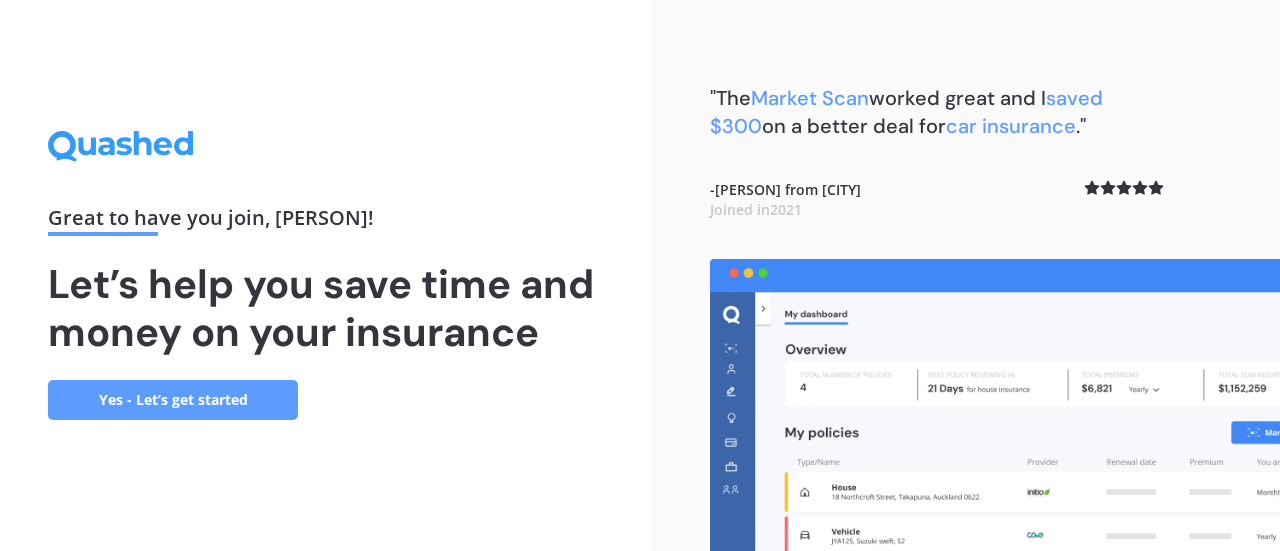 click on "Great to have you join , [PERSON] ! Let’s help you save time and money on your insurance Yes - Let’s get started" at bounding box center [325, 275] 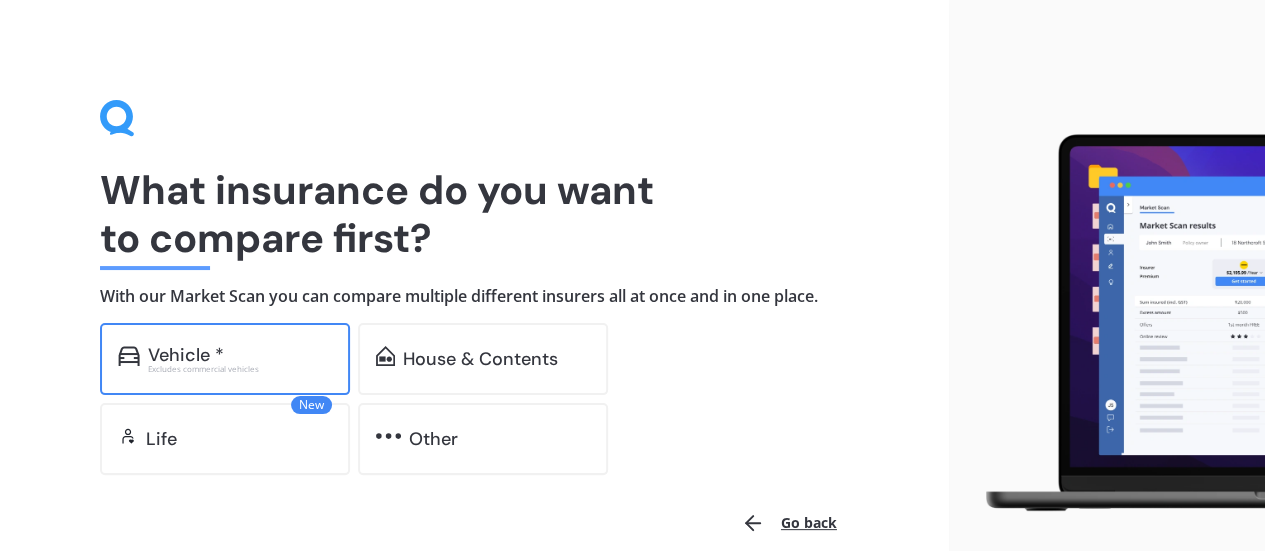 click on "Excludes commercial vehicles" at bounding box center (240, 369) 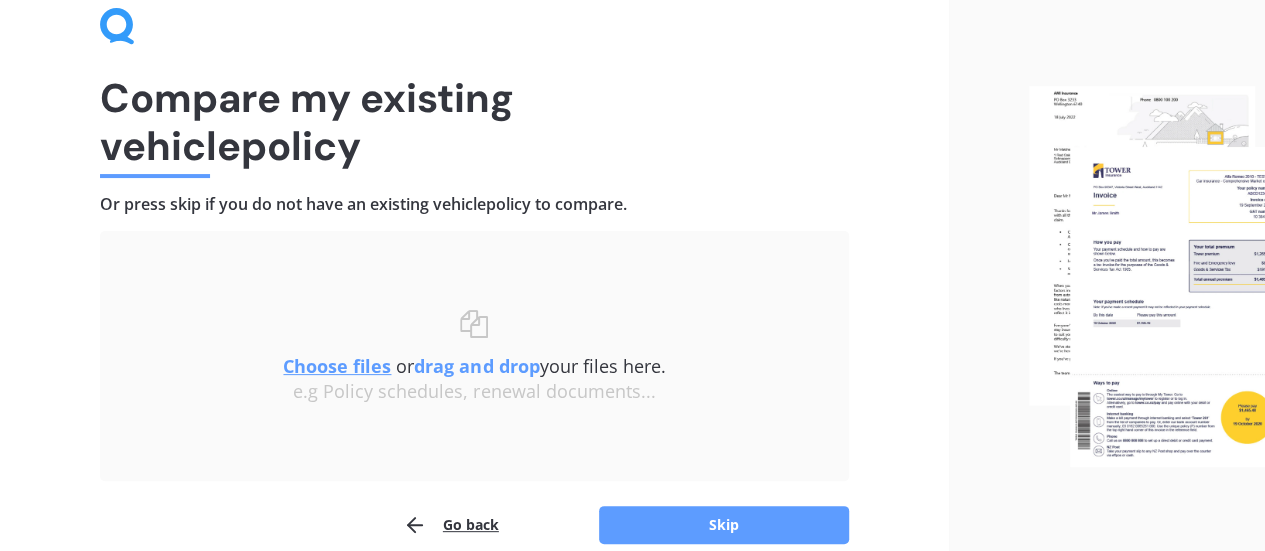 scroll, scrollTop: 185, scrollLeft: 0, axis: vertical 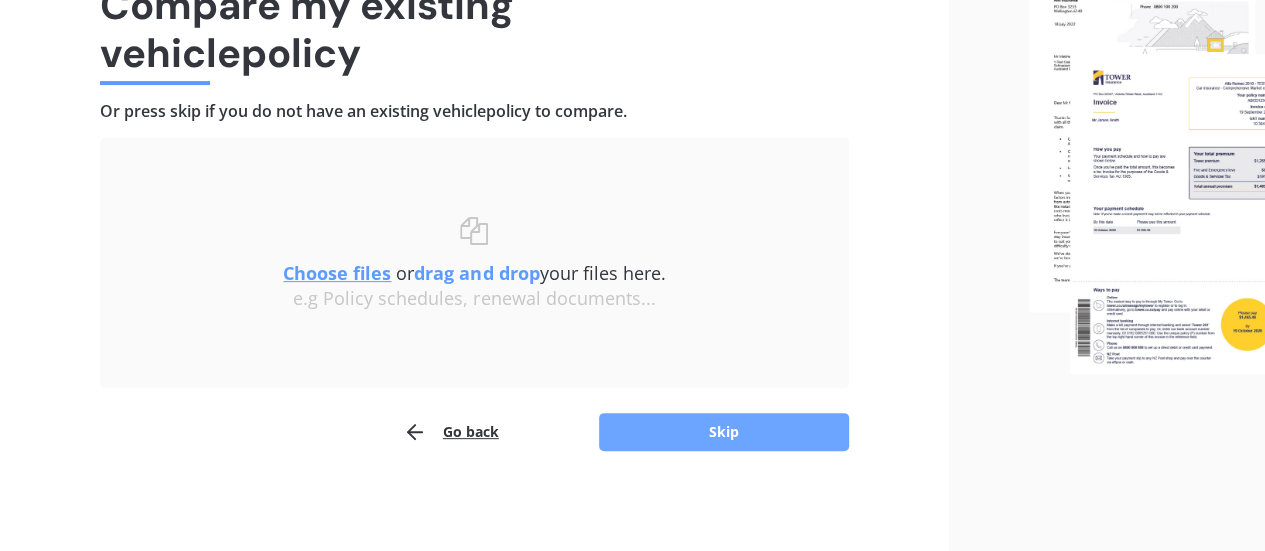 click on "Skip" at bounding box center (724, 432) 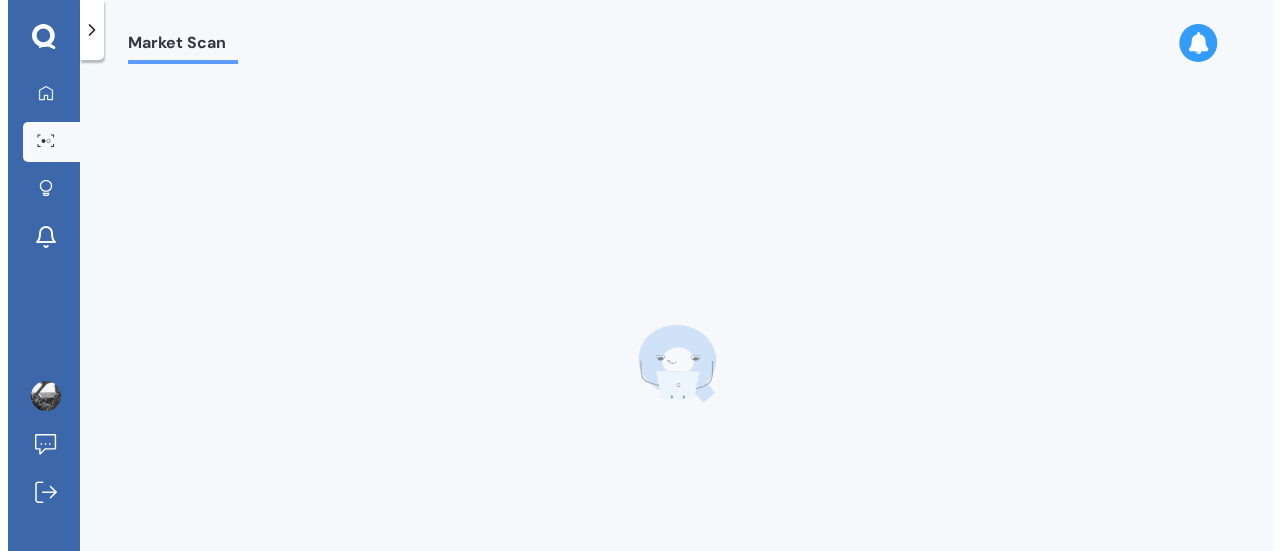 scroll, scrollTop: 0, scrollLeft: 0, axis: both 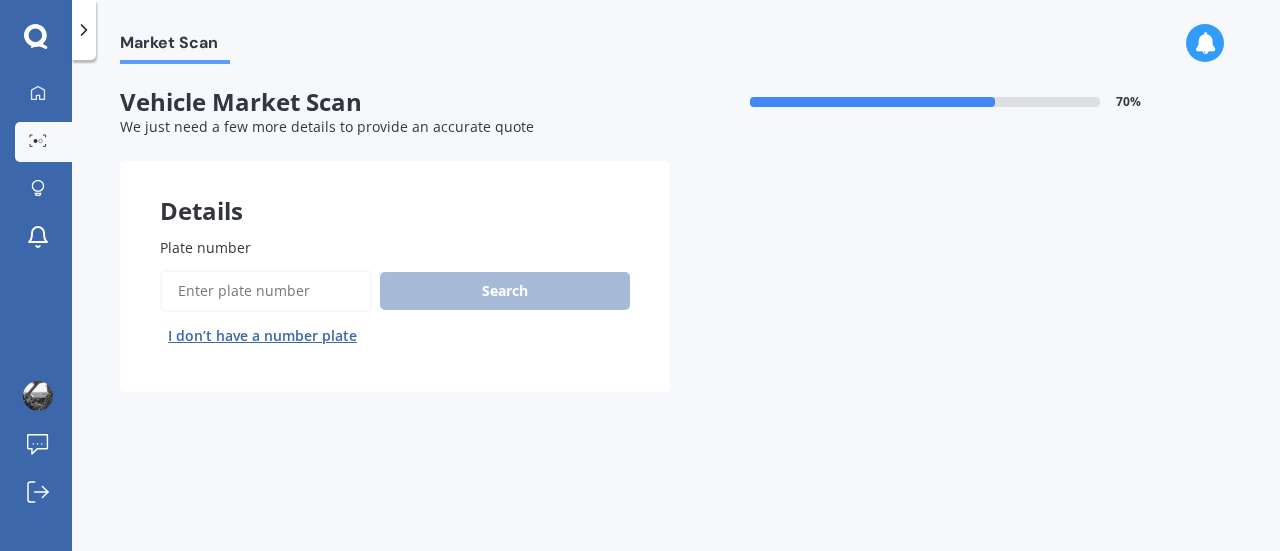 click on "Plate number" at bounding box center [266, 291] 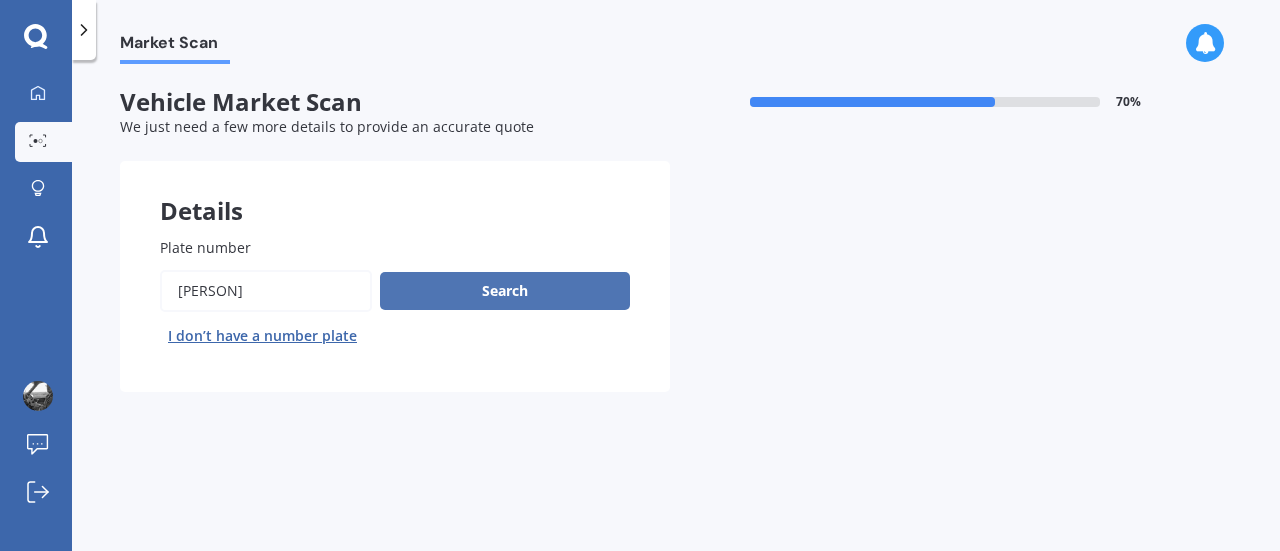 type on "[PERSON]" 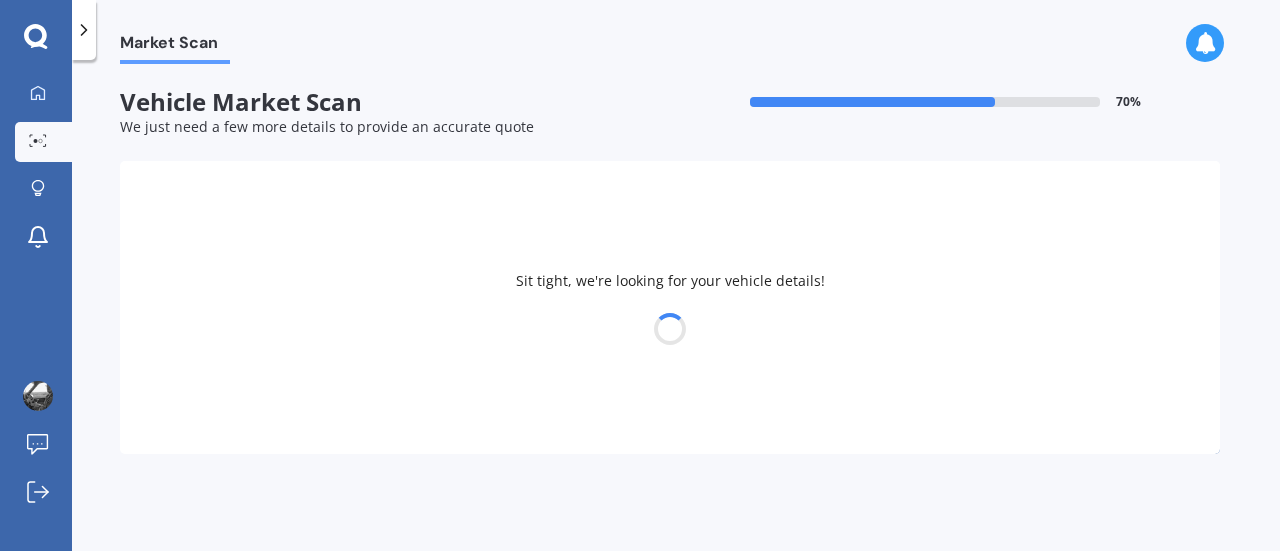 select on "VOLKSWAGEN" 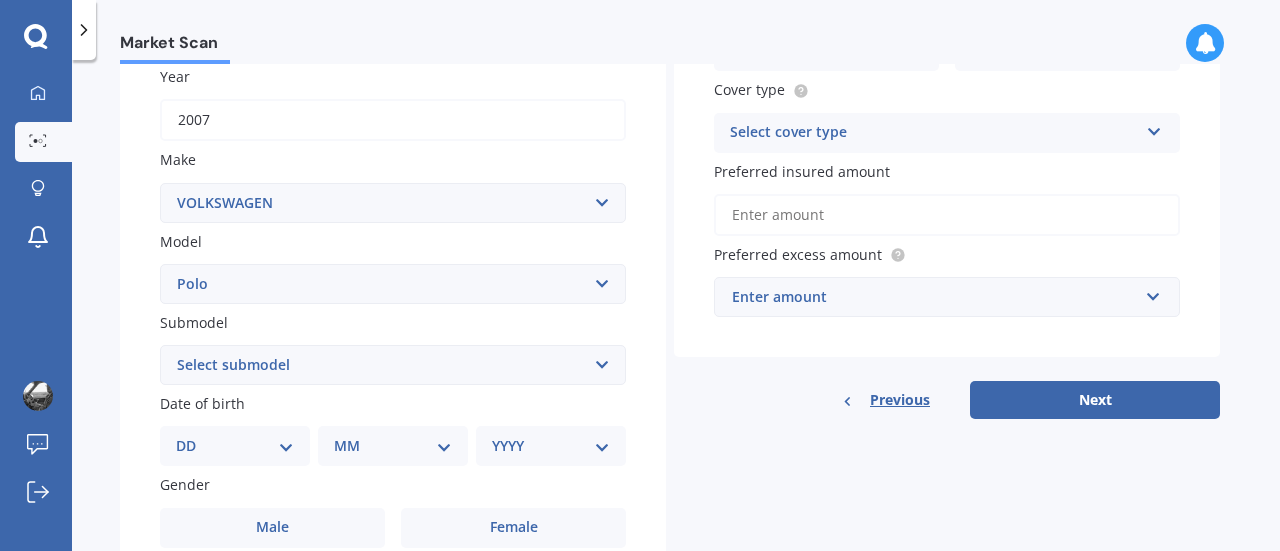 scroll, scrollTop: 400, scrollLeft: 0, axis: vertical 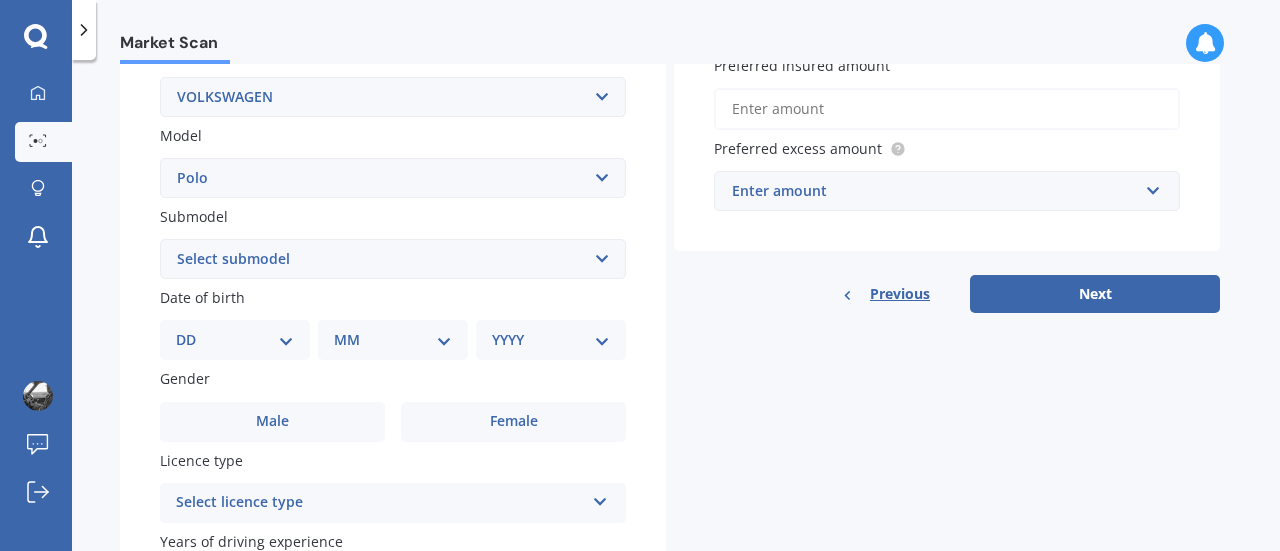 click on "Select submodel (All other) 1.2L tsi 1.4 1.4 TDI Blue Motion 1.4 Diesel Cross Polo 1.6 GTI GTI Petrol Turbo Hatchback turbo" at bounding box center [393, 259] 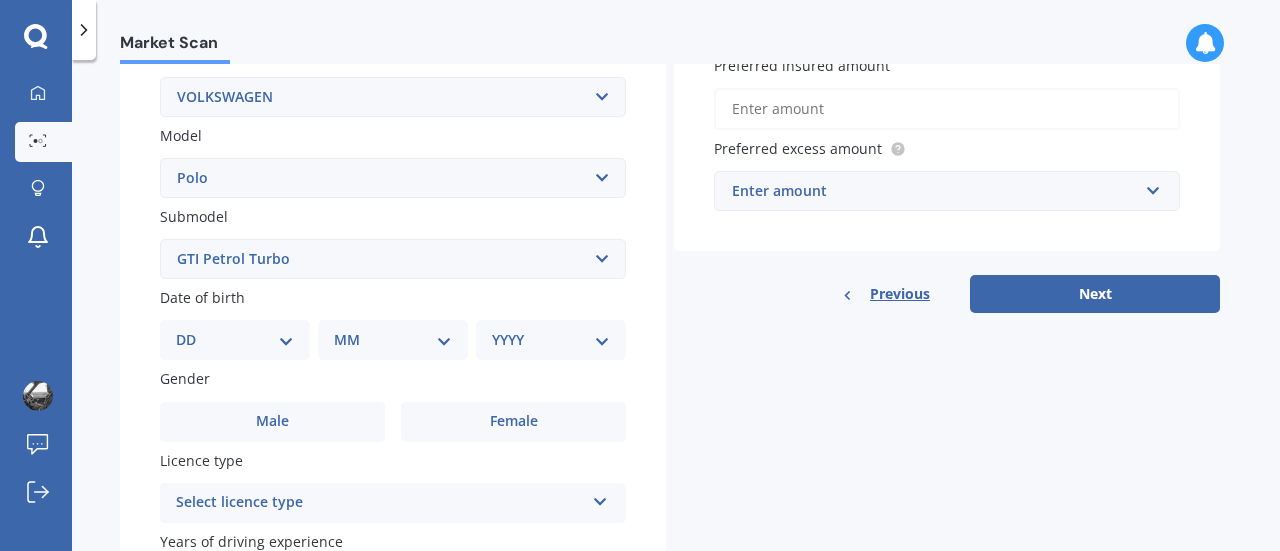 click on "Select submodel (All other) 1.2L tsi 1.4 1.4 TDI Blue Motion 1.4 Diesel Cross Polo 1.6 GTI GTI Petrol Turbo Hatchback turbo" at bounding box center (393, 259) 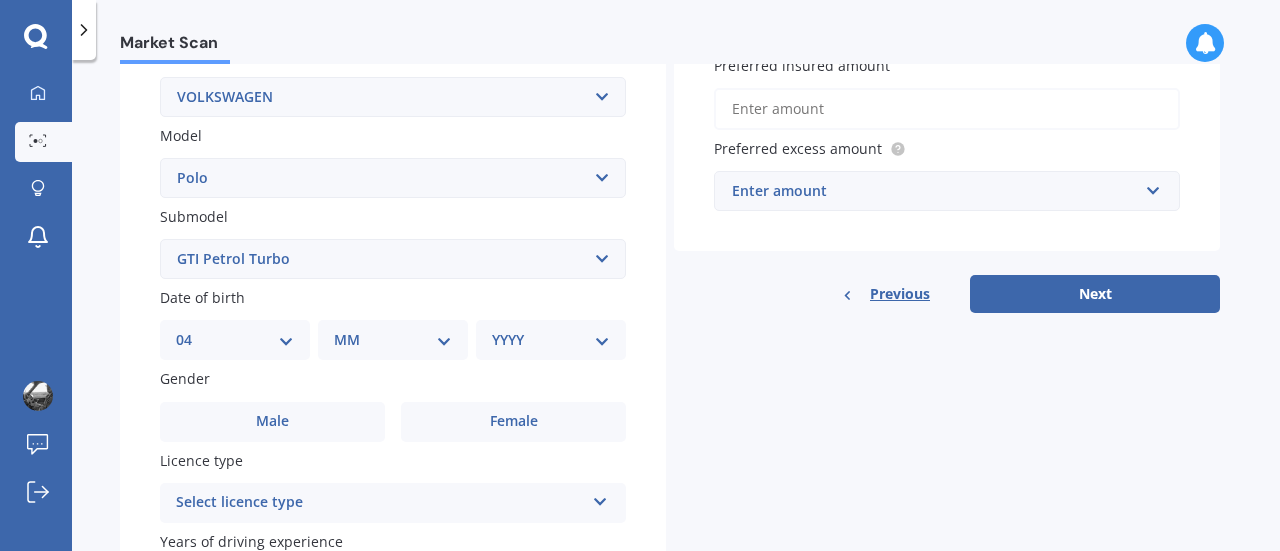 click on "DD 01 02 03 04 05 06 07 08 09 10 11 12 13 14 15 16 17 18 19 20 21 22 23 24 25 26 27 28 29 30 31" at bounding box center [235, 340] 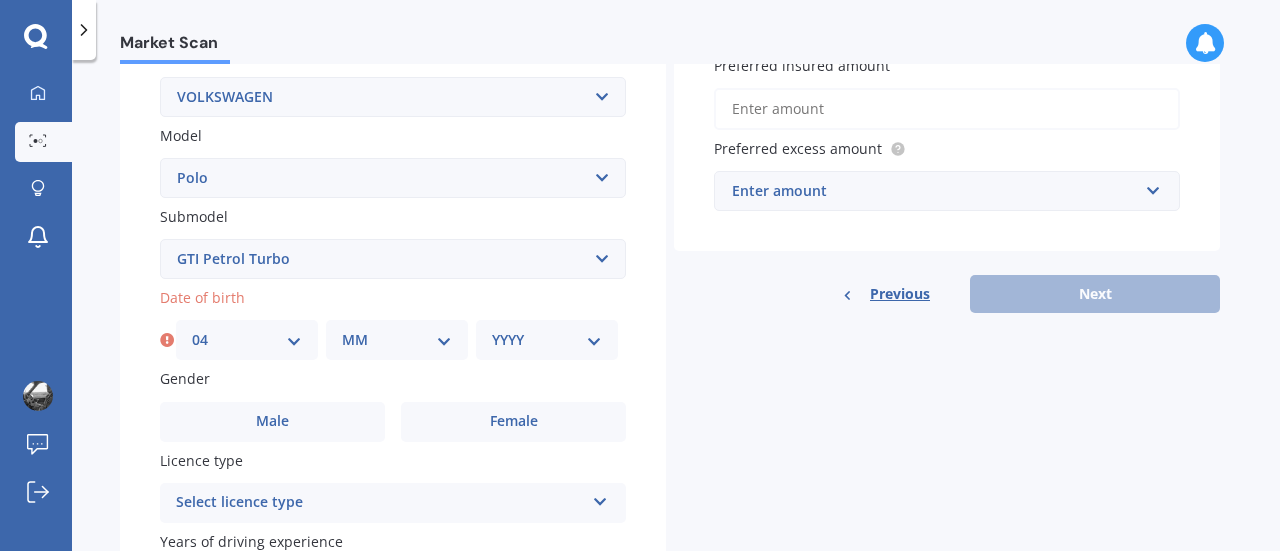 click on "MM 01 02 03 04 05 06 07 08 09 10 11 12" at bounding box center [397, 340] 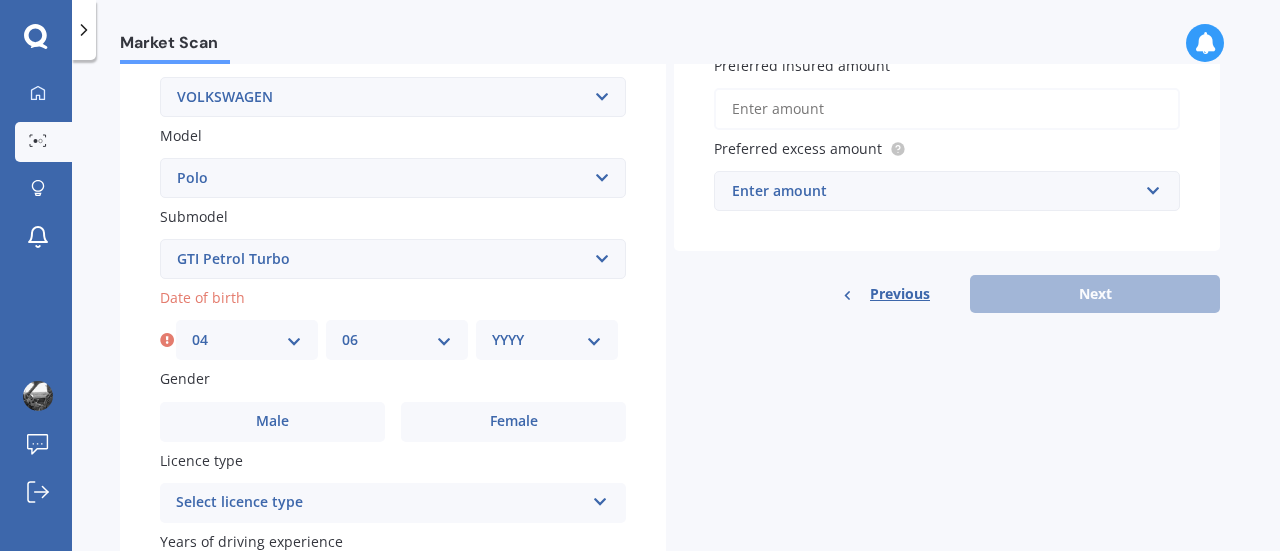 click on "MM 01 02 03 04 05 06 07 08 09 10 11 12" at bounding box center (397, 340) 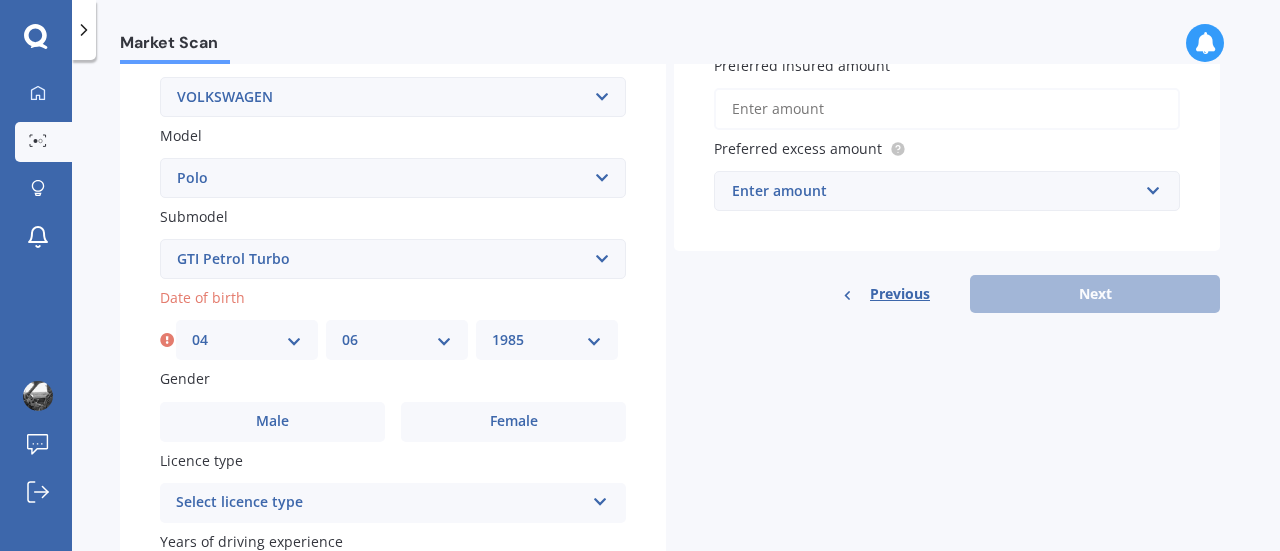 click on "YYYY 2025 2024 2023 2022 2021 2020 2019 2018 2017 2016 2015 2014 2013 2012 2011 2010 2009 2008 2007 2006 2005 2004 2003 2002 2001 2000 1999 1998 1997 1996 1995 1994 1993 1992 1991 1990 1989 1988 1987 1986 1985 1984 1983 1982 1981 1980 1979 1978 1977 1976 1975 1974 1973 1972 1971 1970 1969 1968 1967 1966 1965 1964 1963 1962 1961 1960 1959 1958 1957 1956 1955 1954 1953 1952 1951 1950 1949 1948 1947 1946 1945 1944 1943 1942 1941 1940 1939 1938 1937 1936 1935 1934 1933 1932 1931 1930 1929 1928 1927 1926" at bounding box center (547, 340) 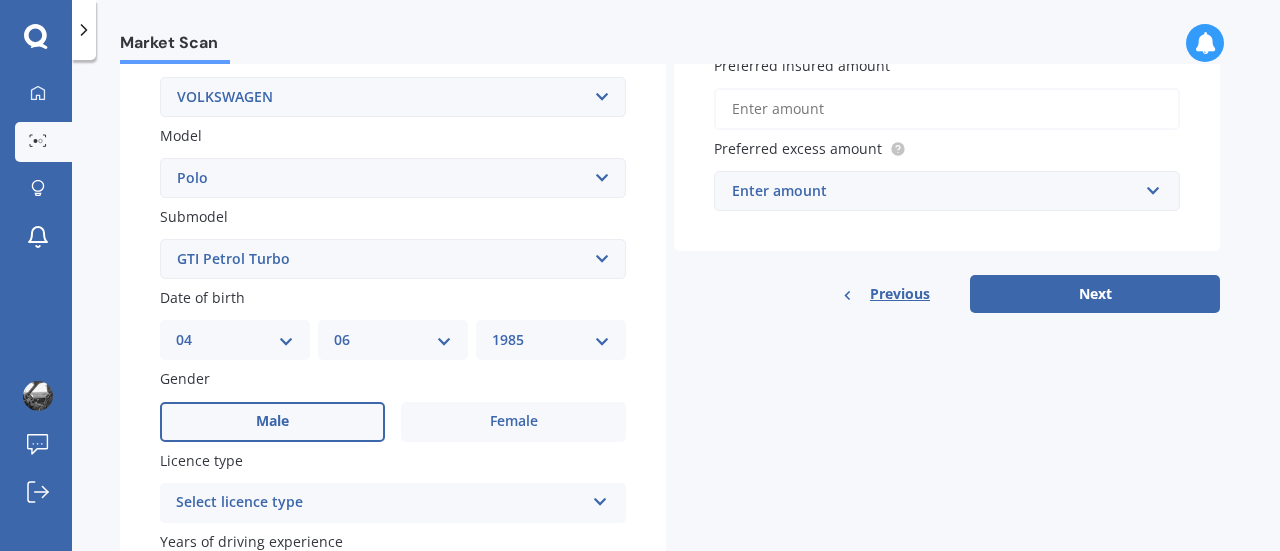 click on "Male" at bounding box center [272, 422] 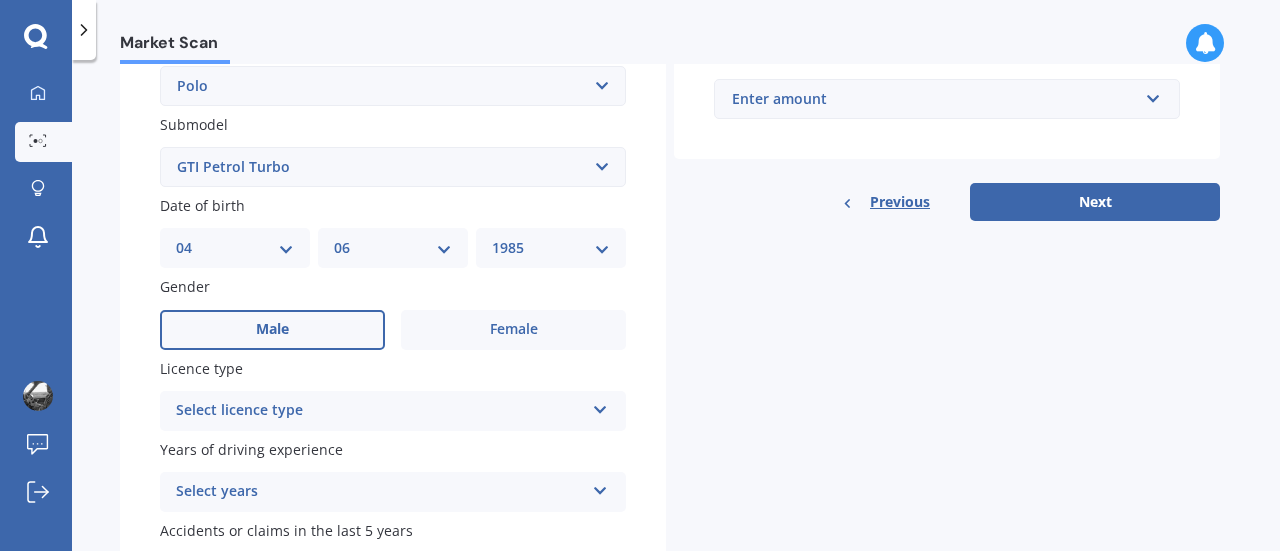 scroll, scrollTop: 600, scrollLeft: 0, axis: vertical 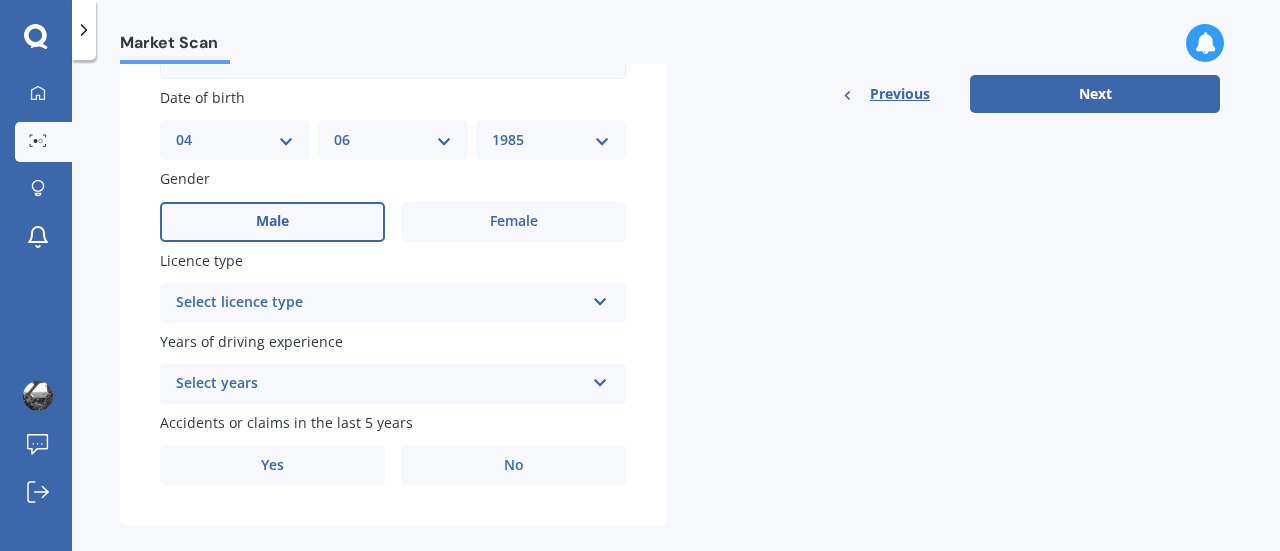 click on "Select licence type" at bounding box center [380, 303] 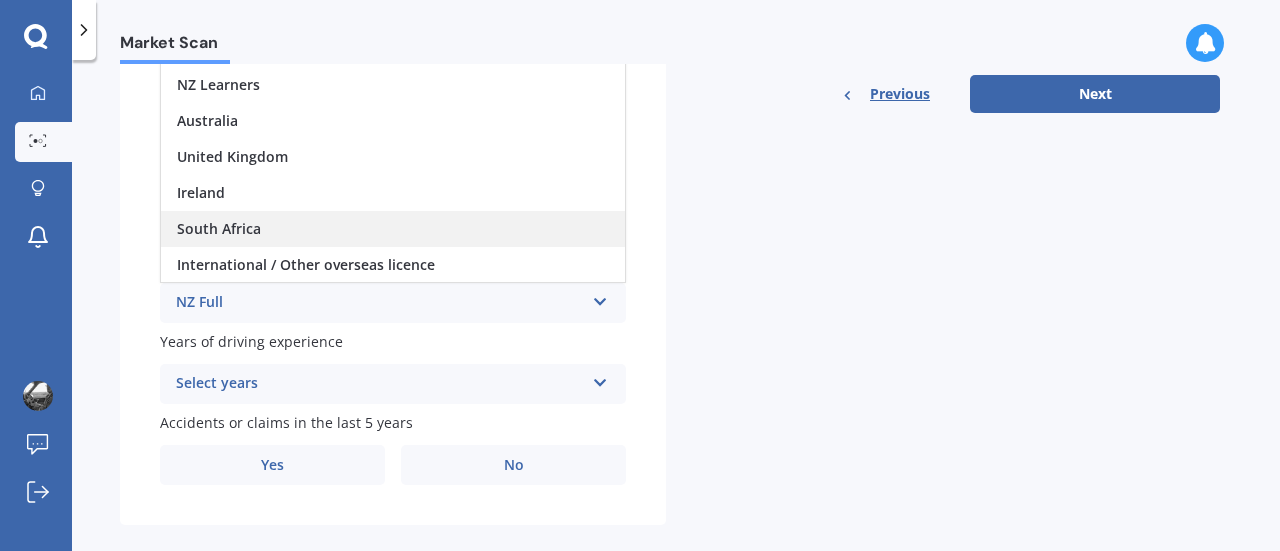 scroll, scrollTop: 0, scrollLeft: 0, axis: both 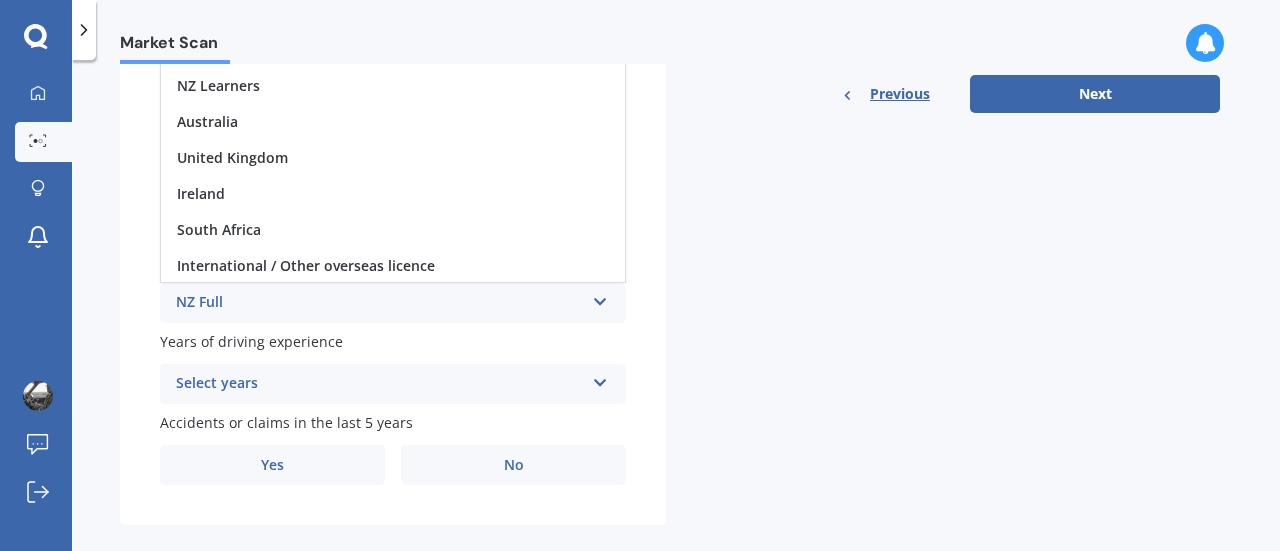 click on "NZ Full NZ Full NZ Restricted NZ Learners Australia United Kingdom Ireland South Africa International / Other overseas licence" at bounding box center (393, 303) 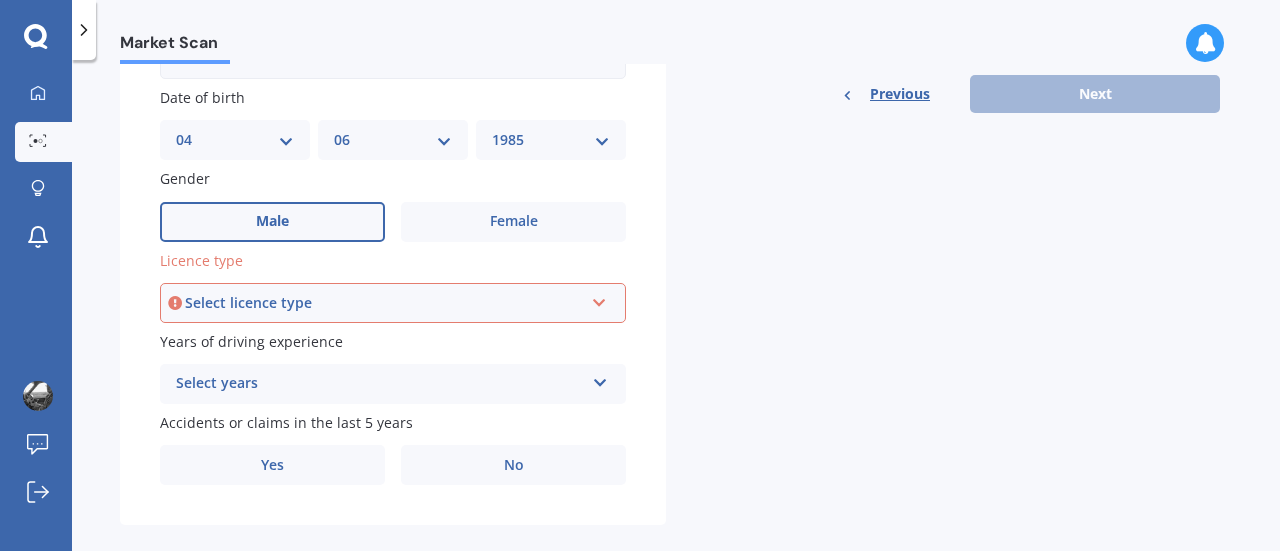 click on "Select licence type" at bounding box center [384, 303] 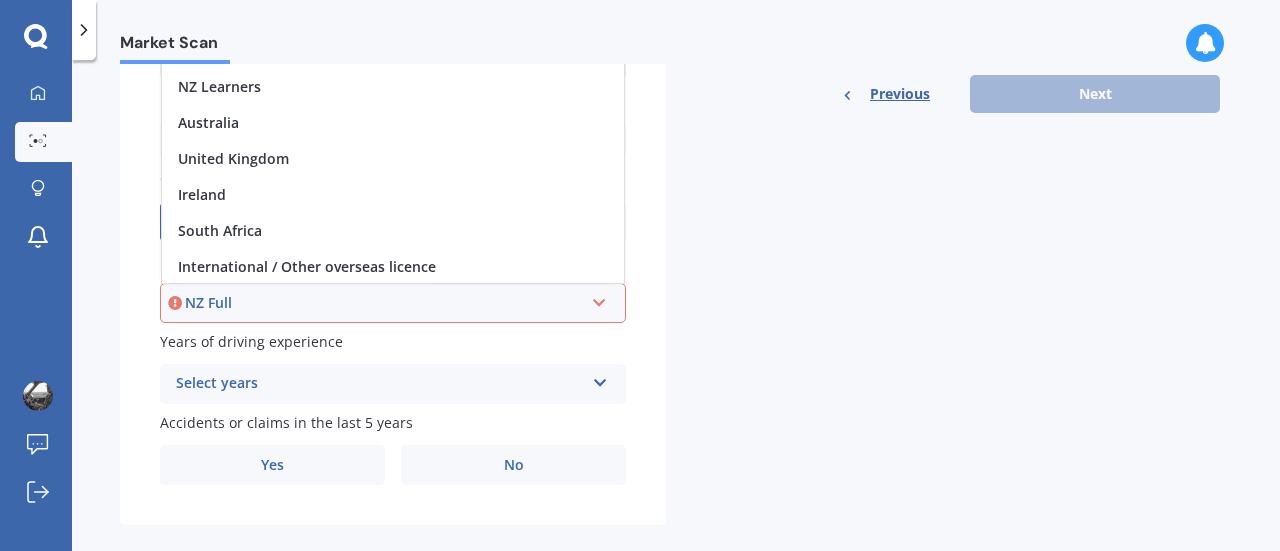 click on "NZ Full" at bounding box center (384, 303) 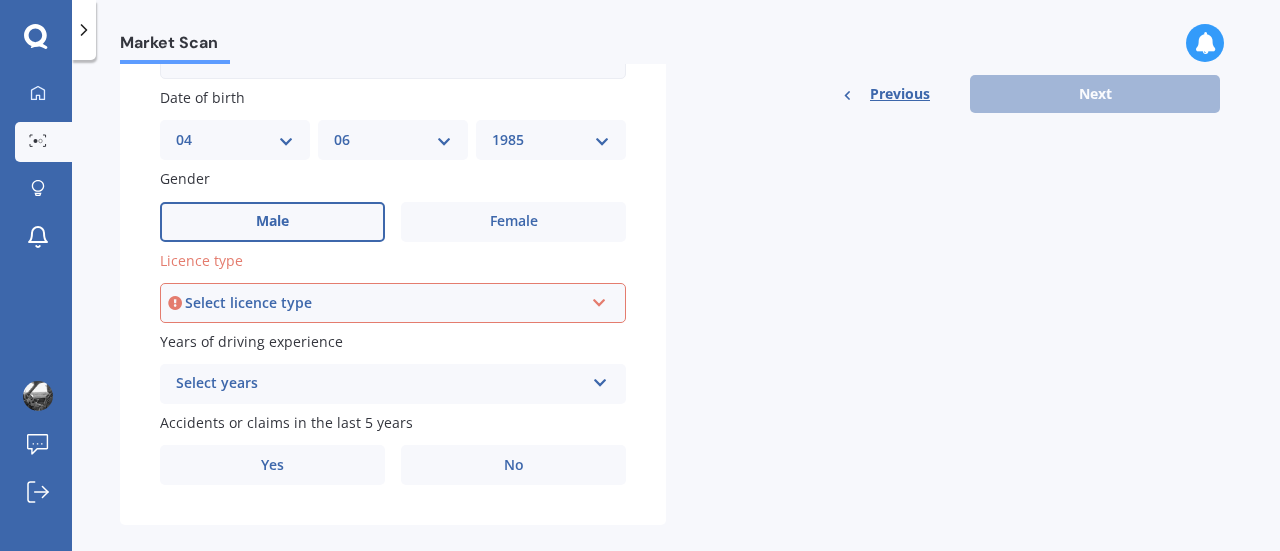 click on "Select licence type" at bounding box center (384, 303) 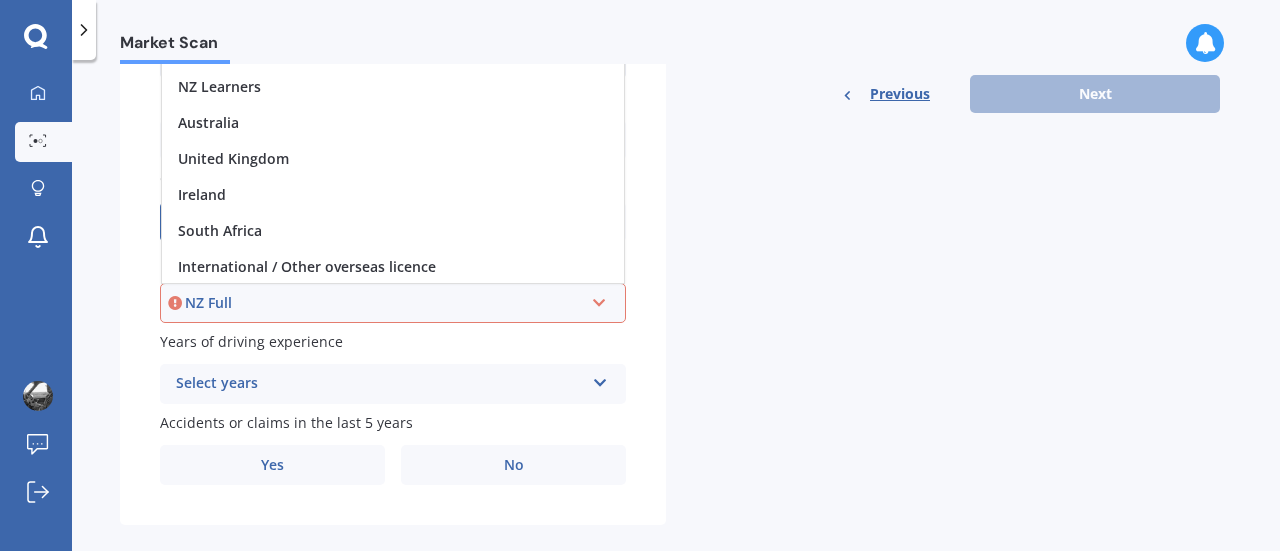 scroll, scrollTop: 300, scrollLeft: 0, axis: vertical 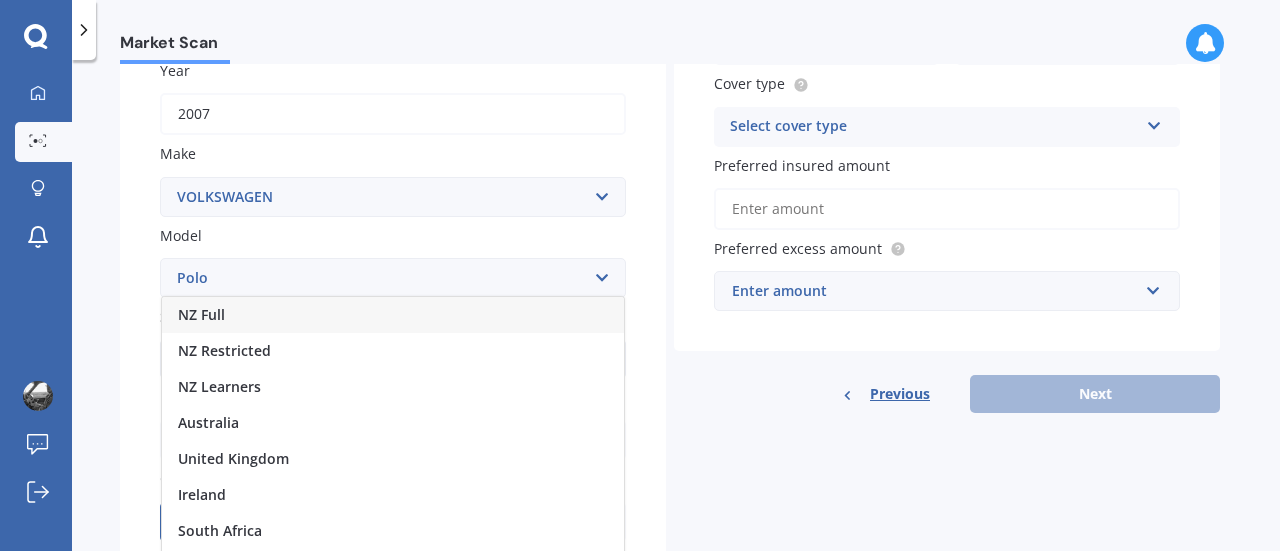 click on "NZ Full" at bounding box center [393, 315] 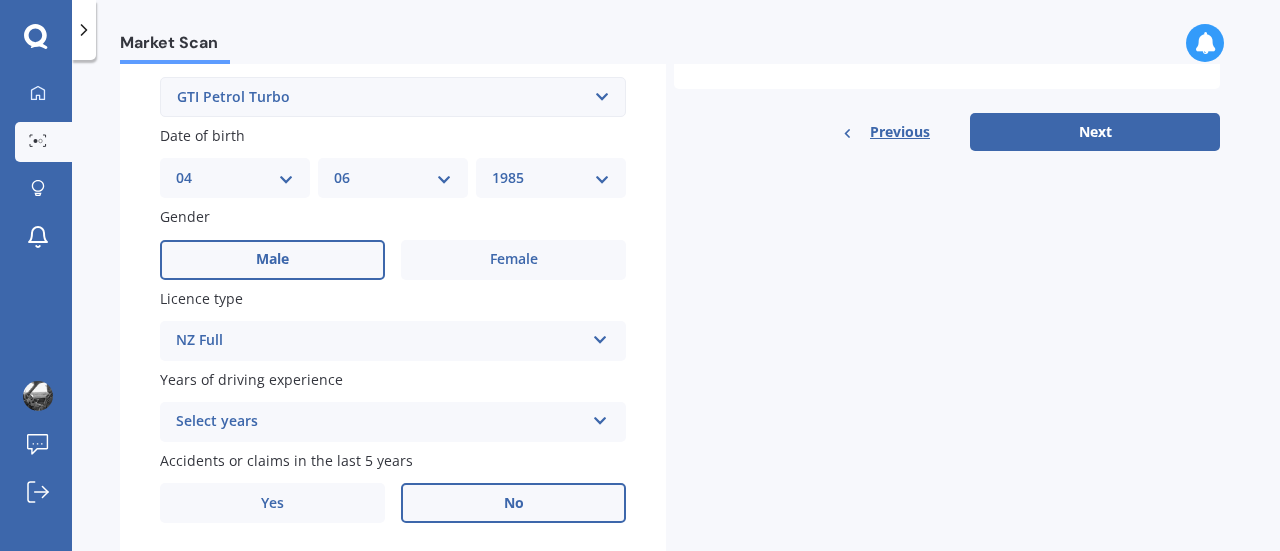 scroll, scrollTop: 629, scrollLeft: 0, axis: vertical 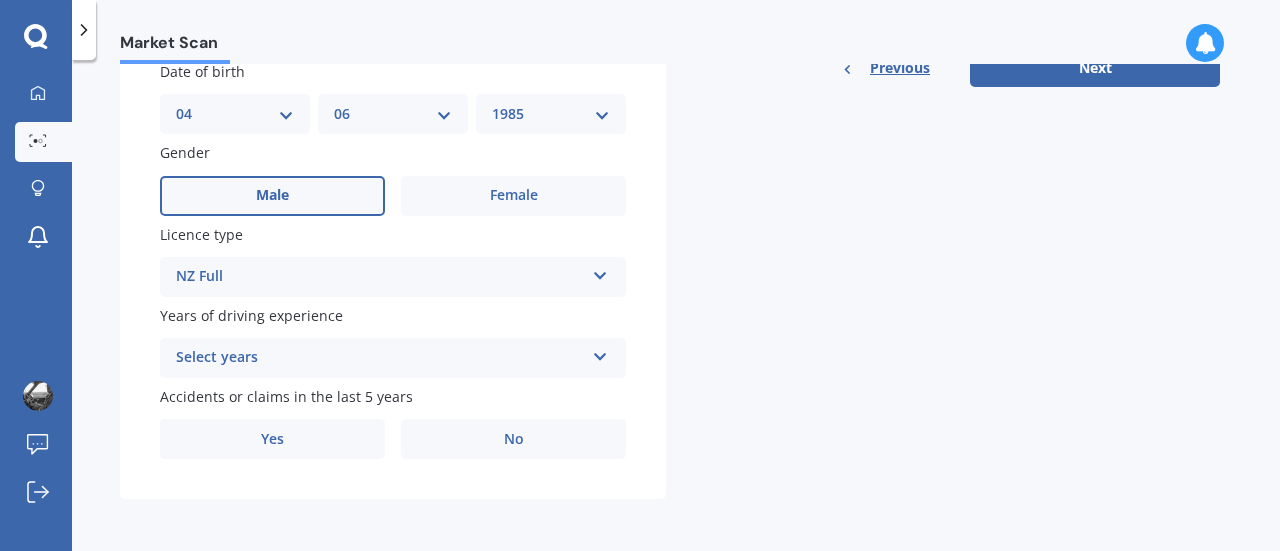 click on "Select years" at bounding box center (380, 358) 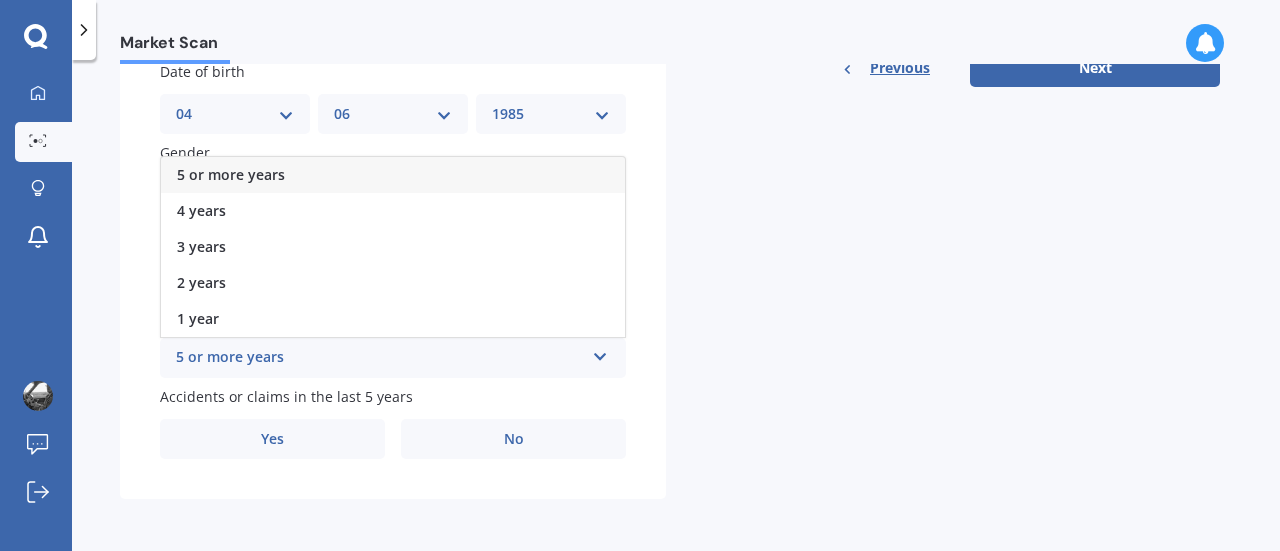 click on "5 or more years" at bounding box center (393, 175) 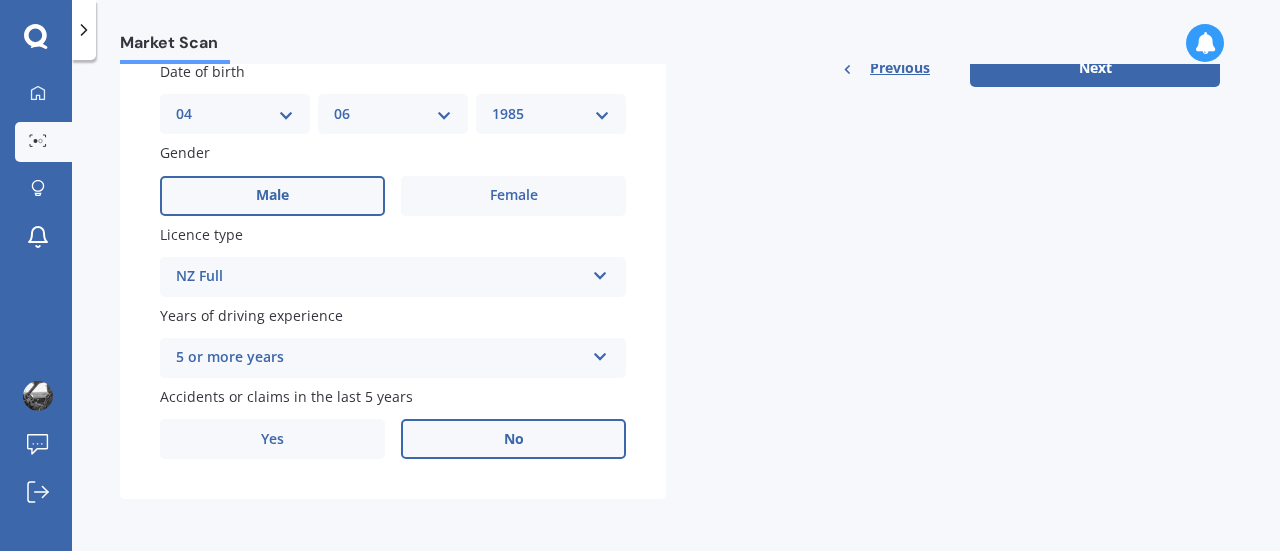 click on "No" at bounding box center (514, 439) 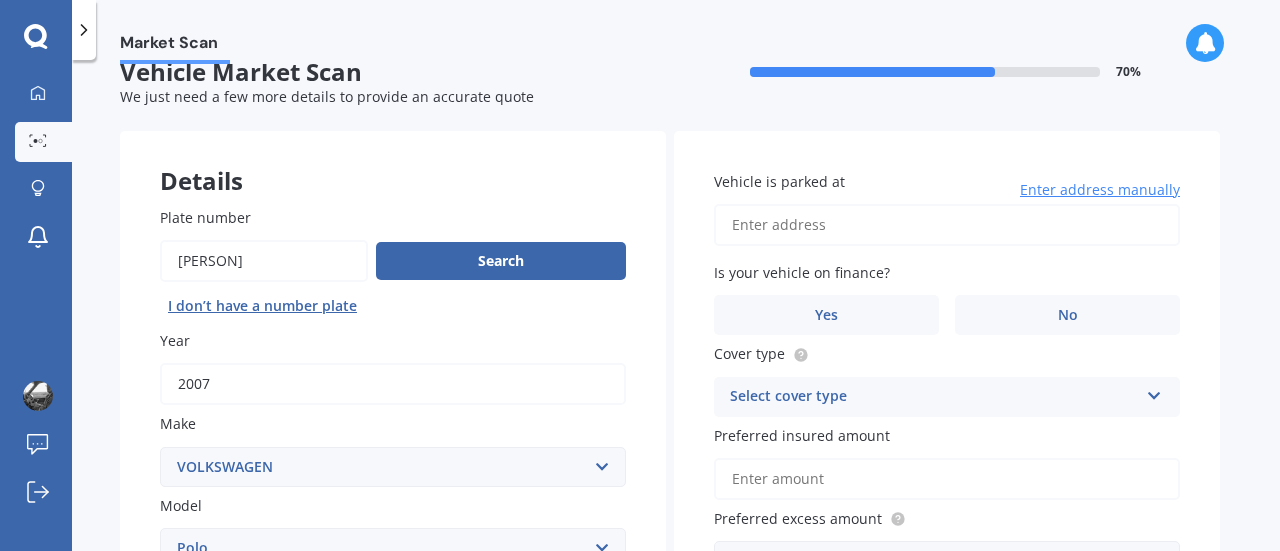 scroll, scrollTop: 29, scrollLeft: 0, axis: vertical 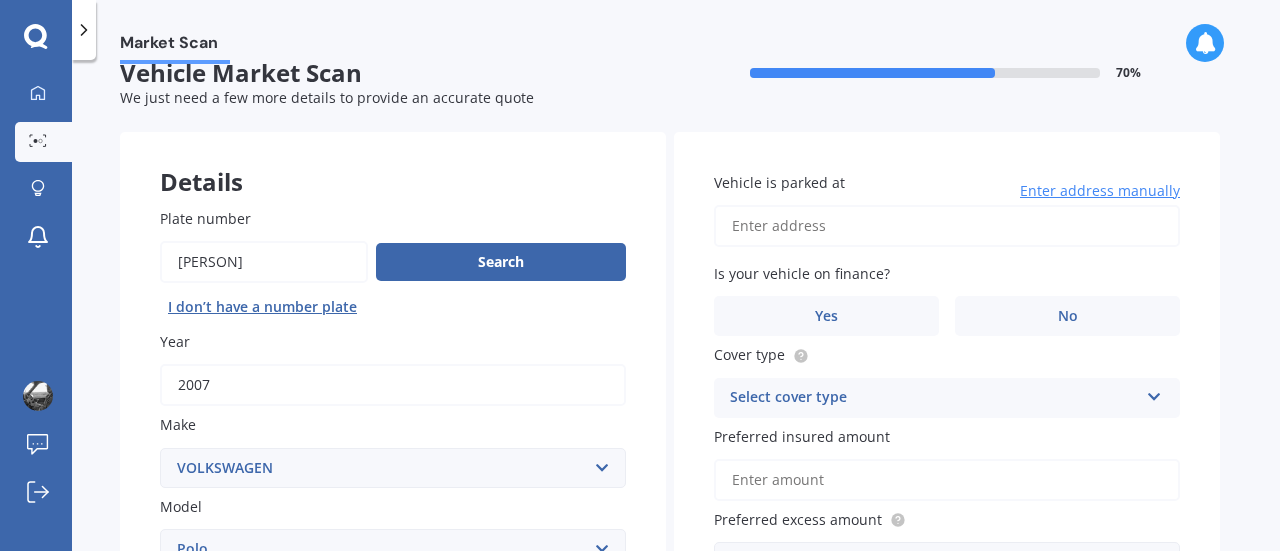 click on "Vehicle is parked at" at bounding box center [947, 226] 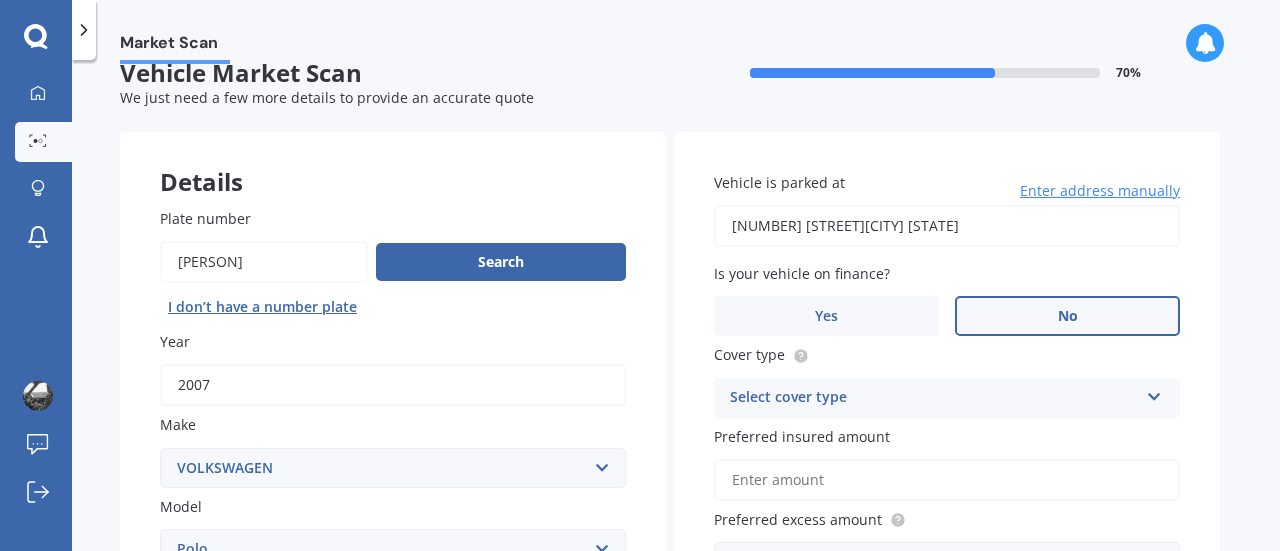 click on "No" at bounding box center (1067, 316) 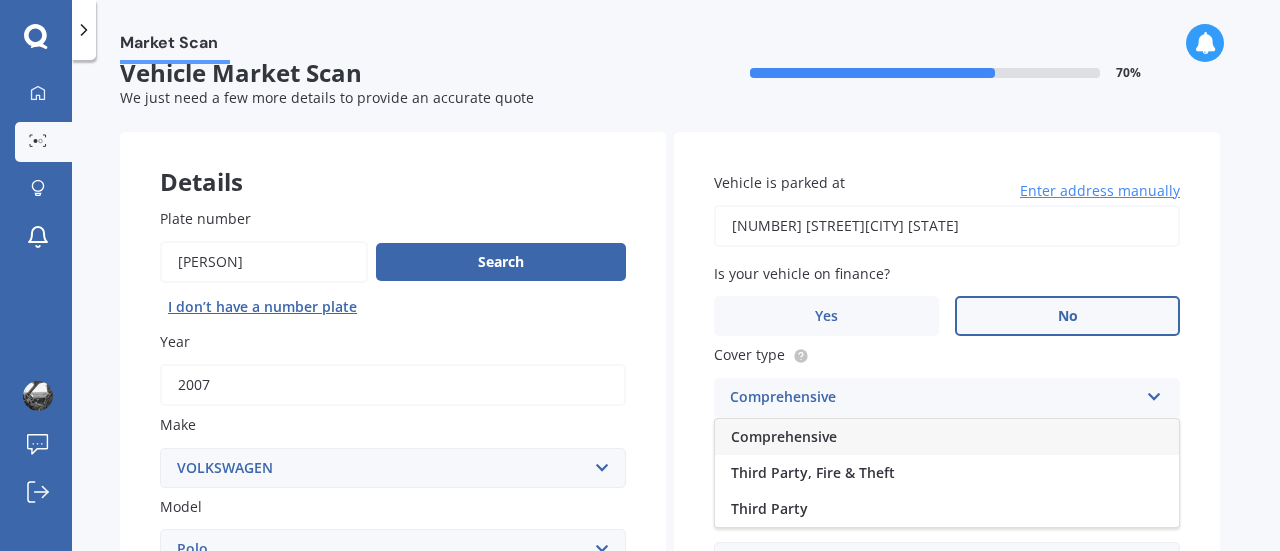 click on "Comprehensive" at bounding box center (947, 437) 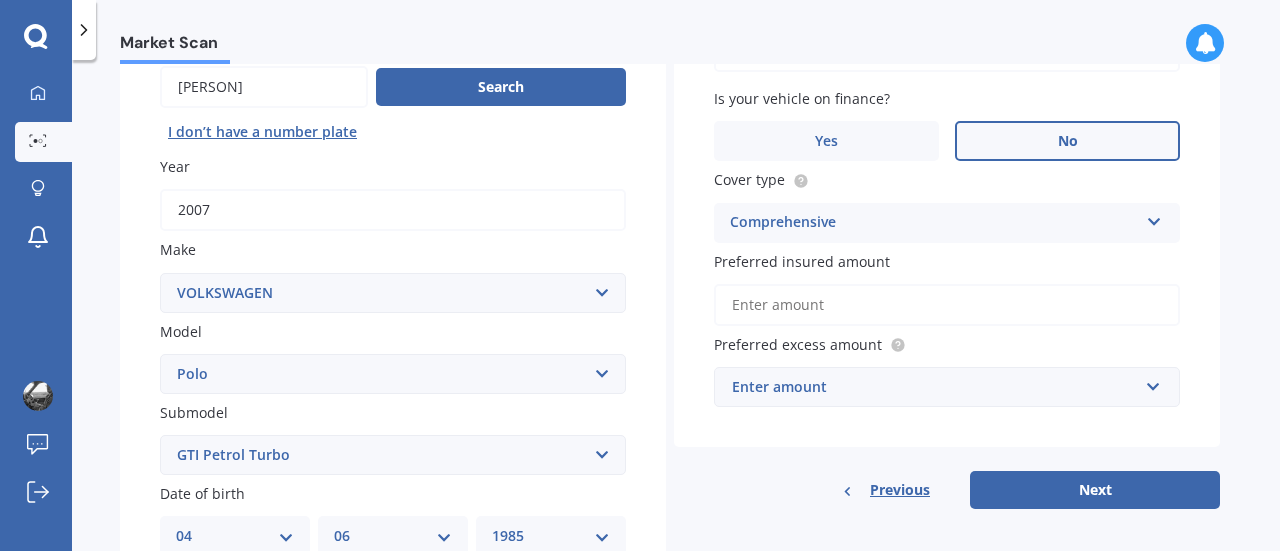 scroll, scrollTop: 208, scrollLeft: 0, axis: vertical 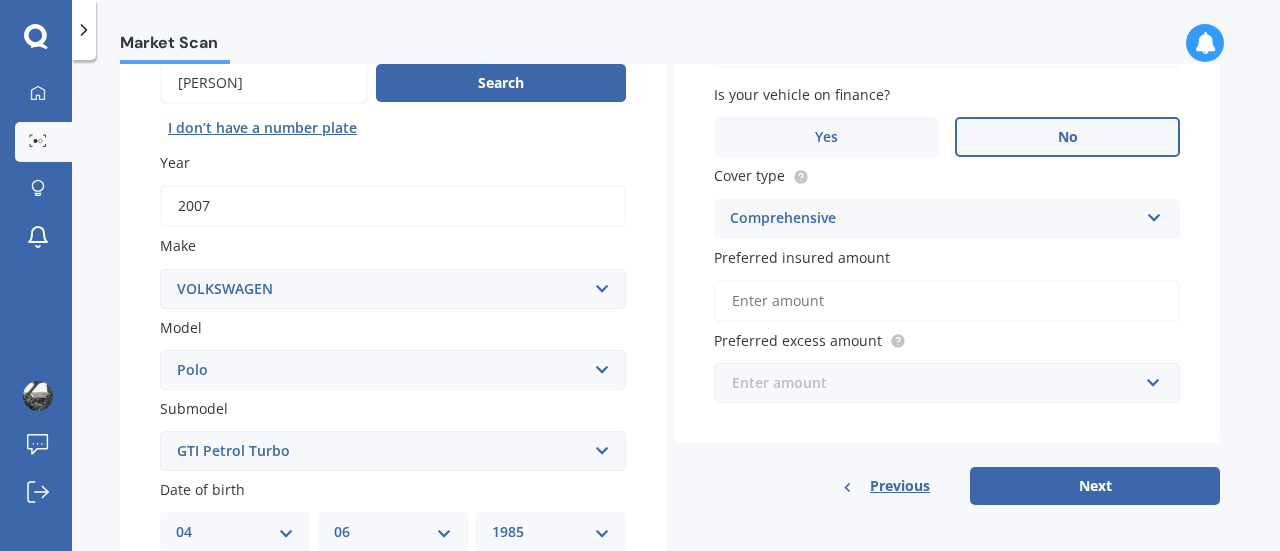 click at bounding box center [940, 383] 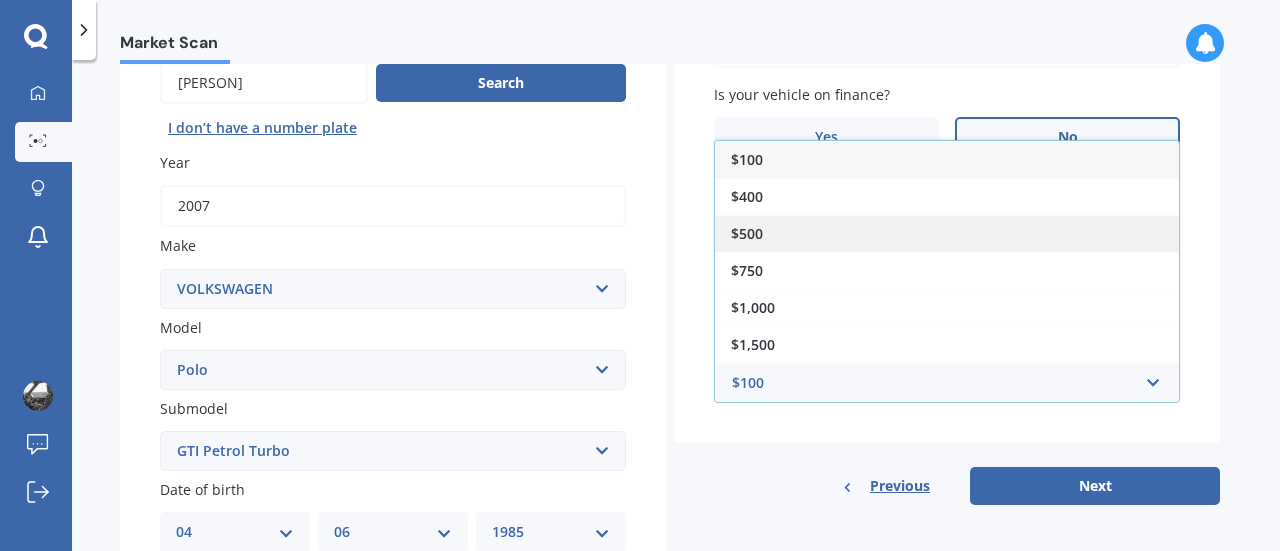 click on "$500" at bounding box center [947, 233] 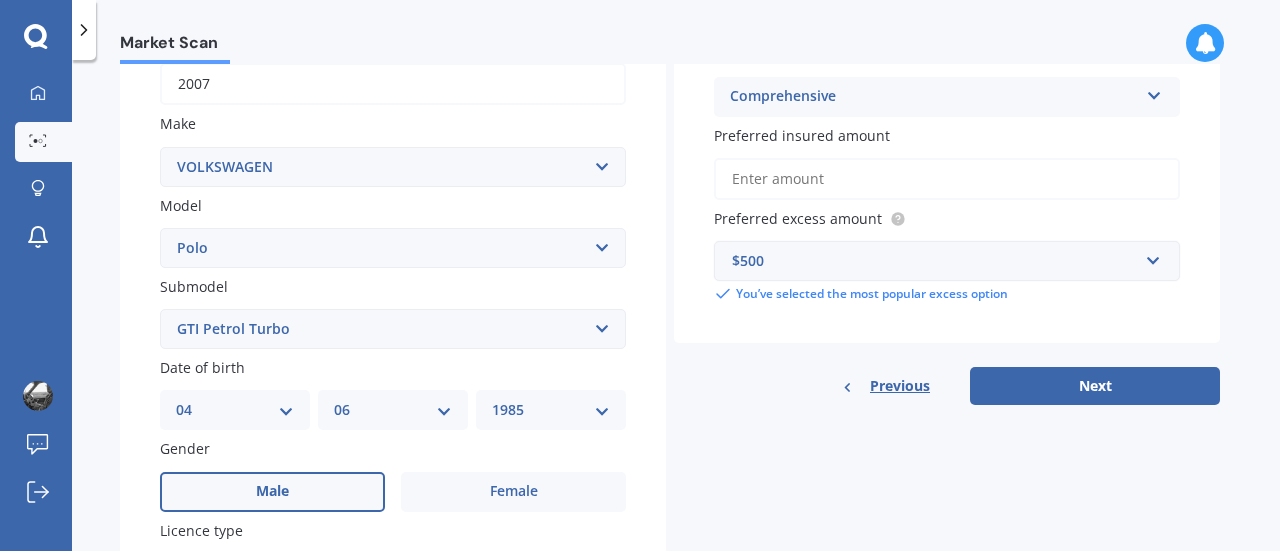 scroll, scrollTop: 334, scrollLeft: 0, axis: vertical 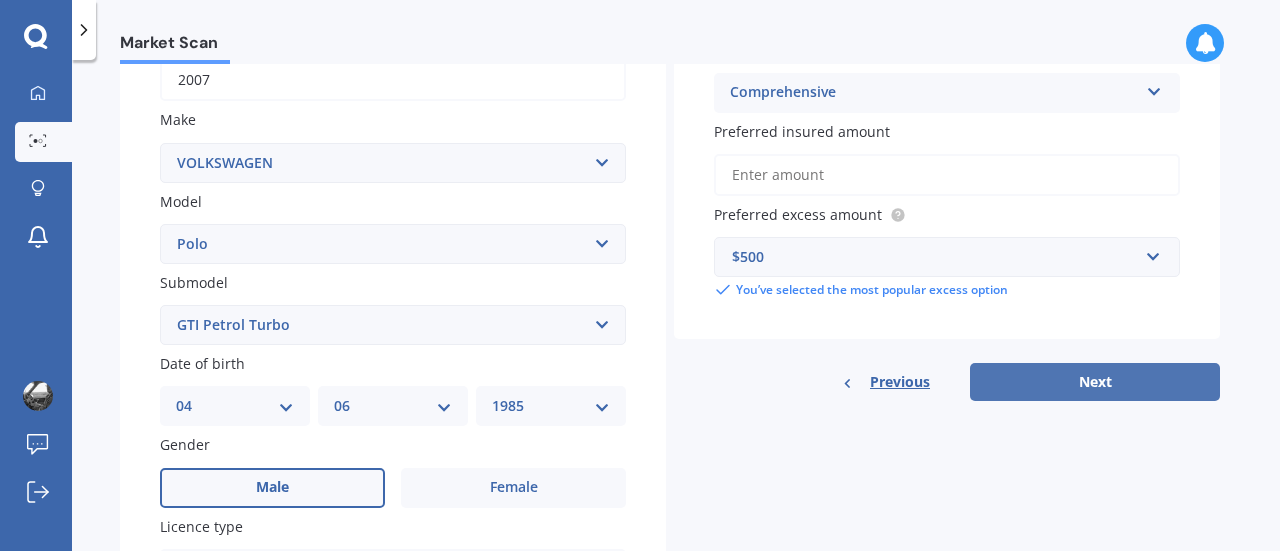 click on "Next" at bounding box center [1095, 382] 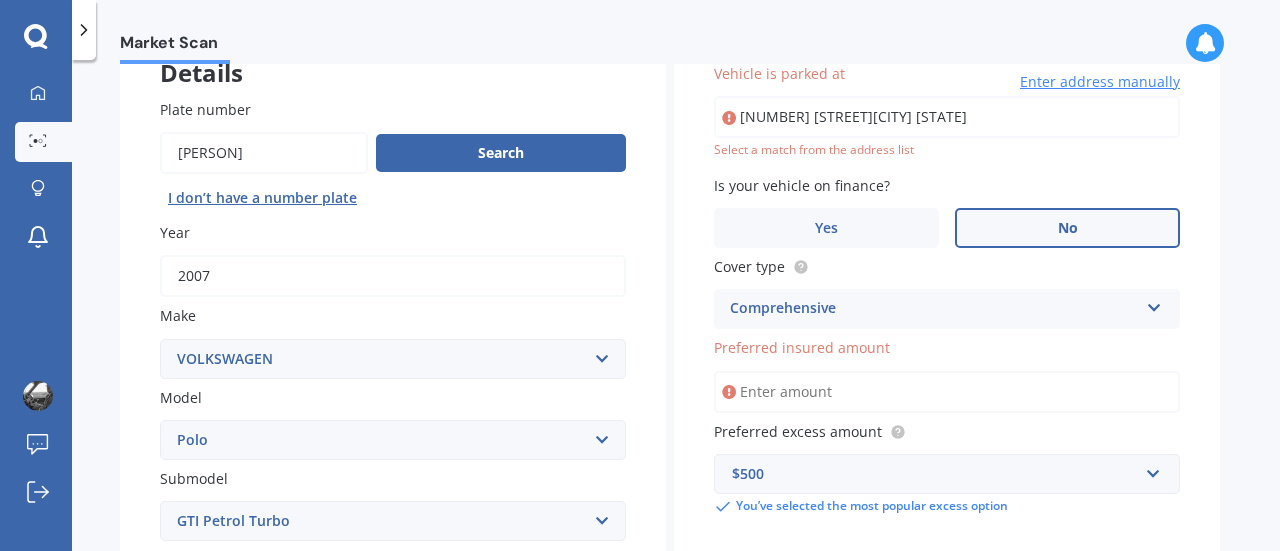 scroll, scrollTop: 136, scrollLeft: 0, axis: vertical 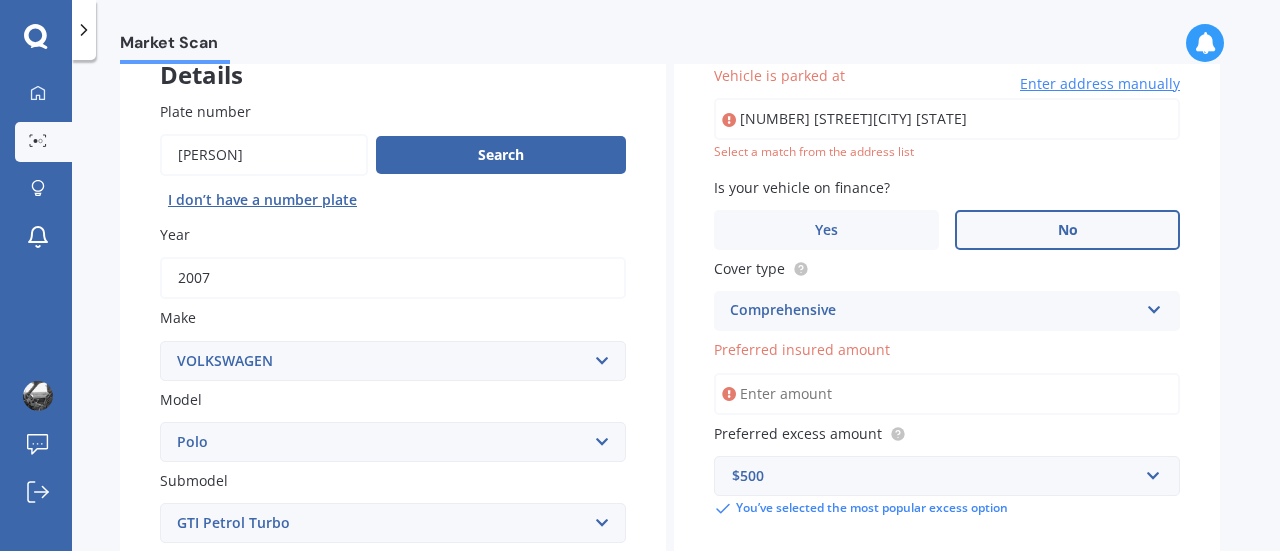 click on "Preferred insured amount" at bounding box center (947, 394) 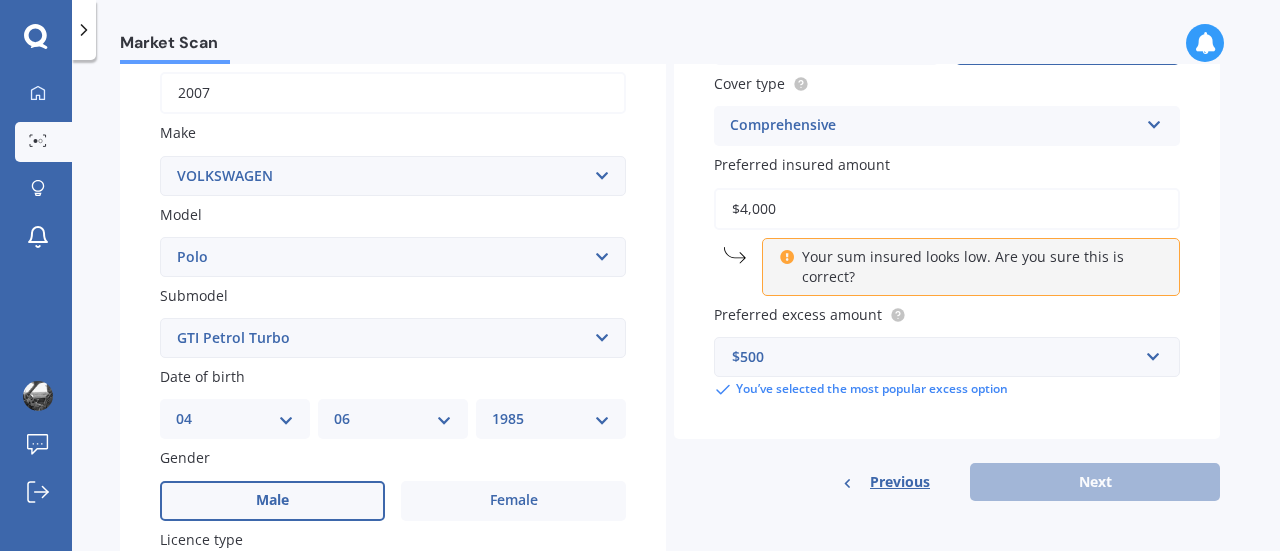 scroll, scrollTop: 328, scrollLeft: 0, axis: vertical 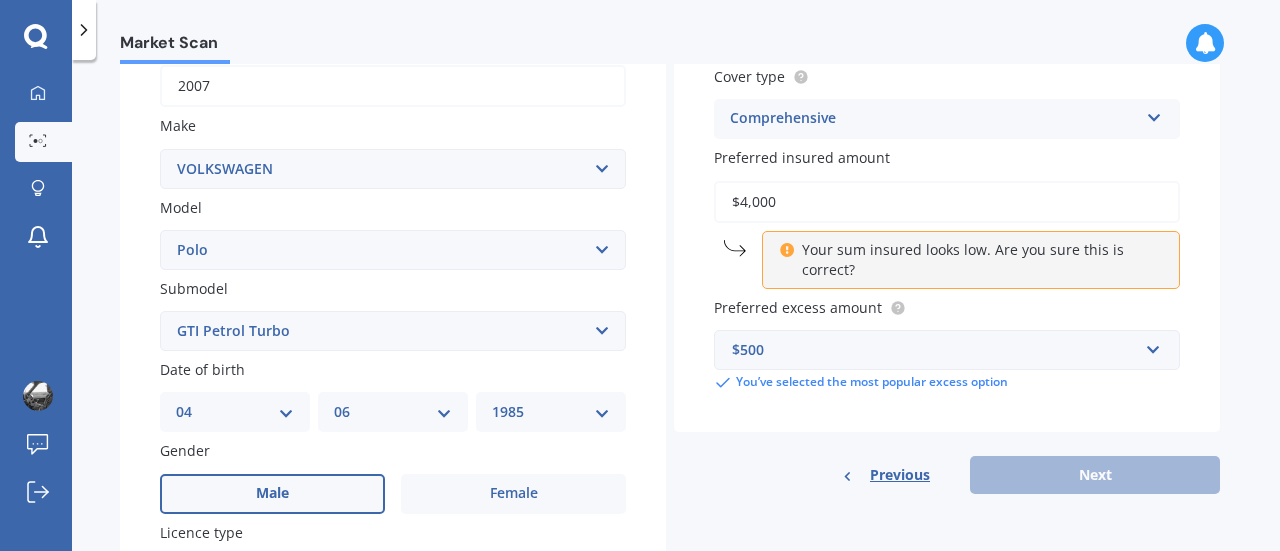 click on "Vehicle is parked at [NUMBER] [STREET][CITY] [STATE] Enter address manually Select a match from the address list Is your vehicle on finance? Yes No Cover type Comprehensive Comprehensive Third Party, Fire & Theft Third Party Preferred insured amount $4,000 Your sum insured looks low. Are you sure this is correct? Preferred excess amount $500 $100 $400 $500 $750 $1,000 $1,500 $2,000 You’ve selected the most popular excess option" at bounding box center (947, 132) 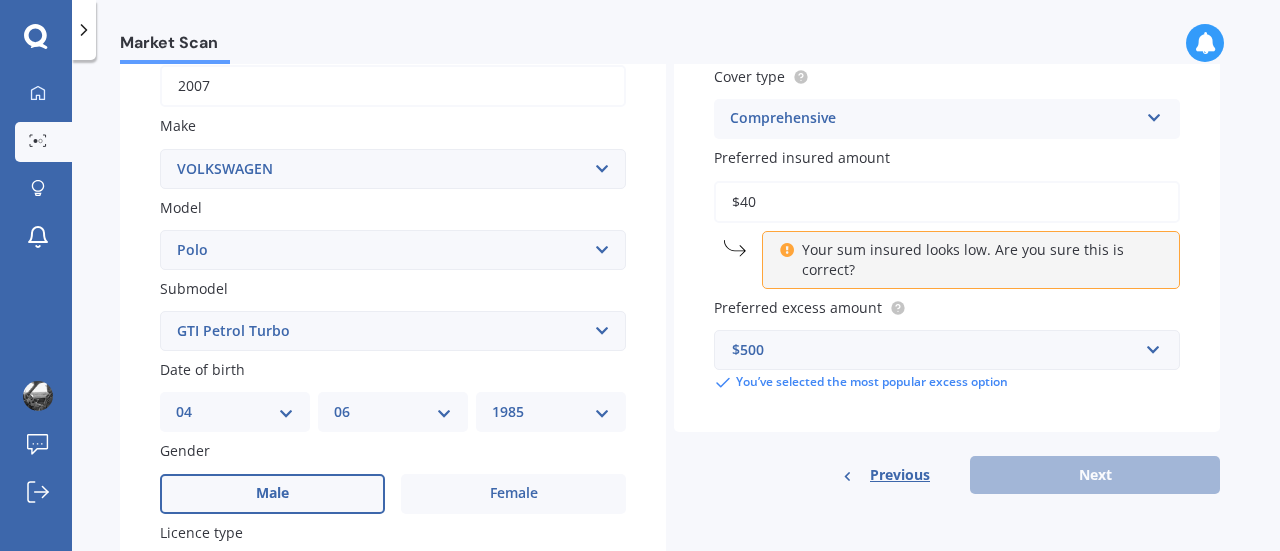 type on "$4" 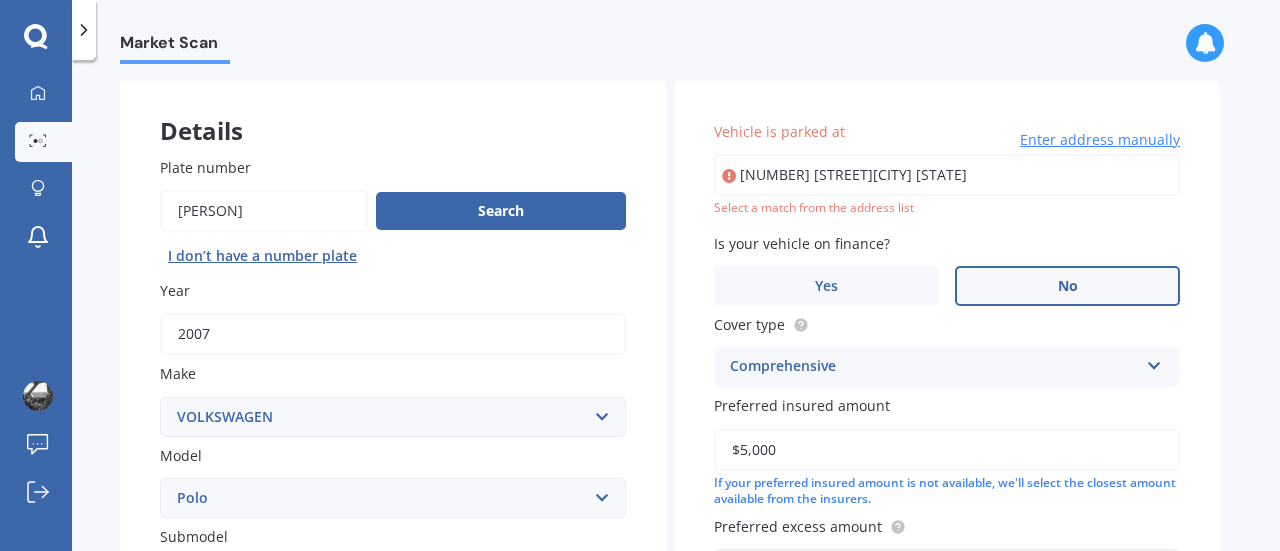 scroll, scrollTop: 76, scrollLeft: 0, axis: vertical 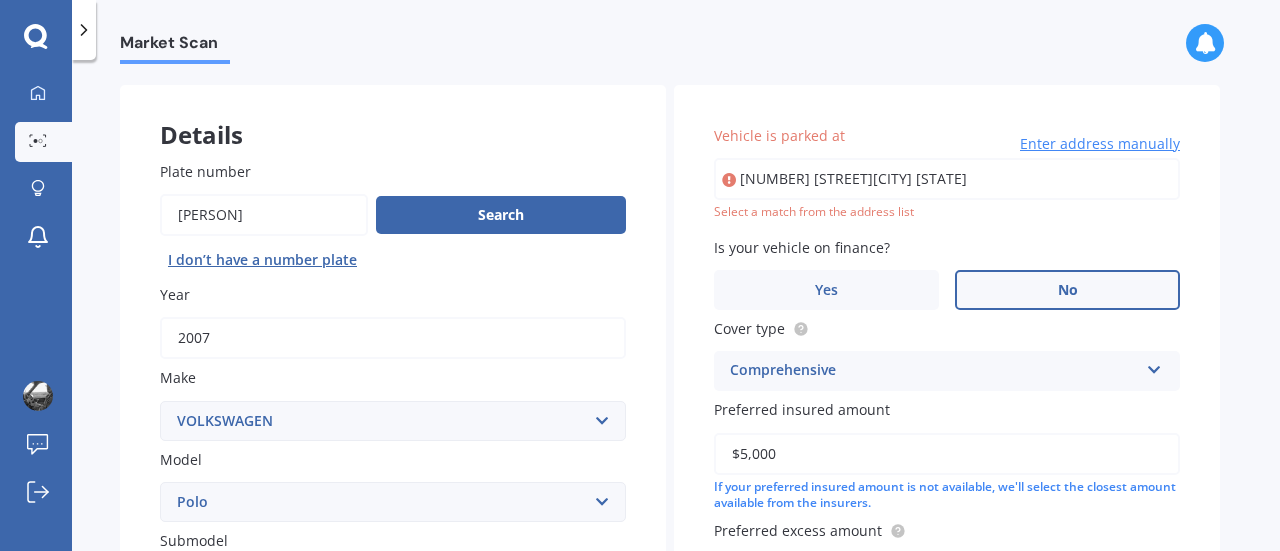 type on "$5,000" 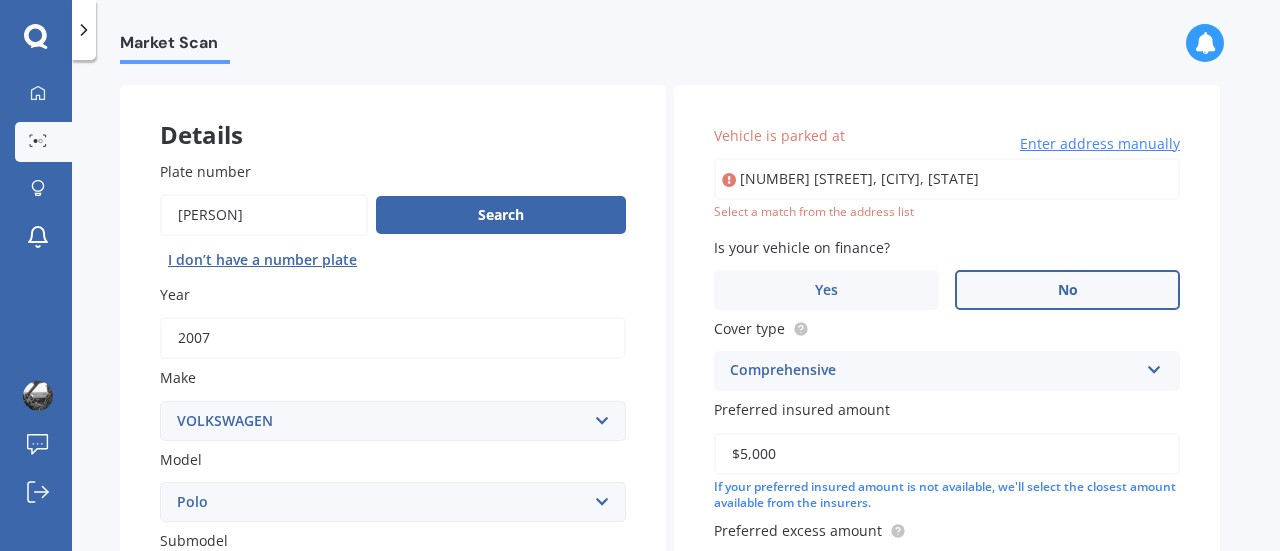 type on "[NUMBER] [STREET], [CITY] [STATE]" 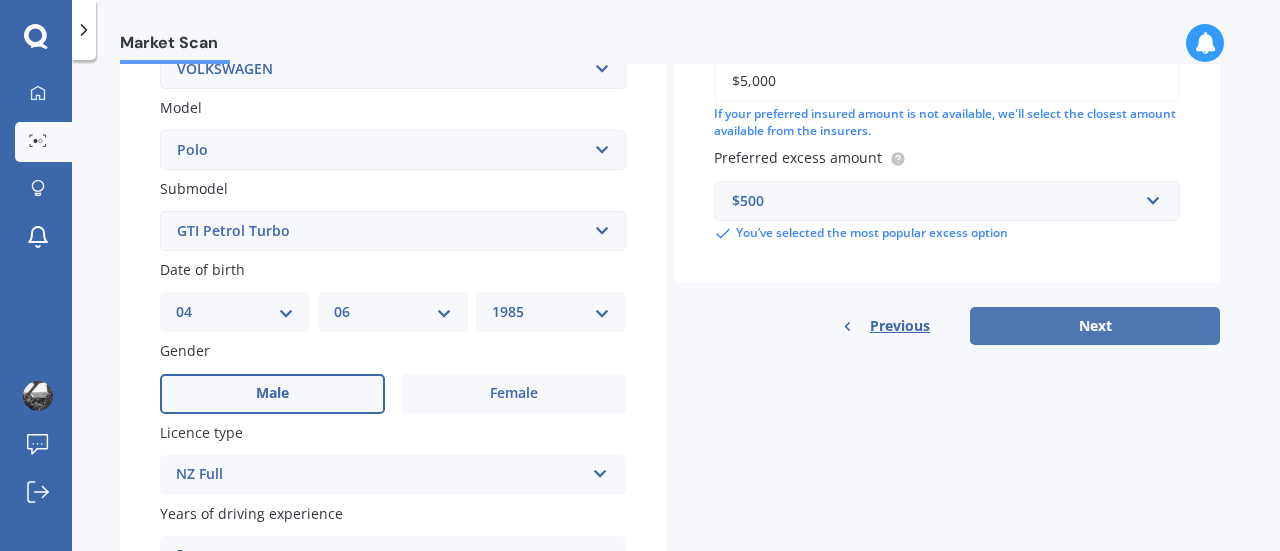 click on "Next" at bounding box center (1095, 326) 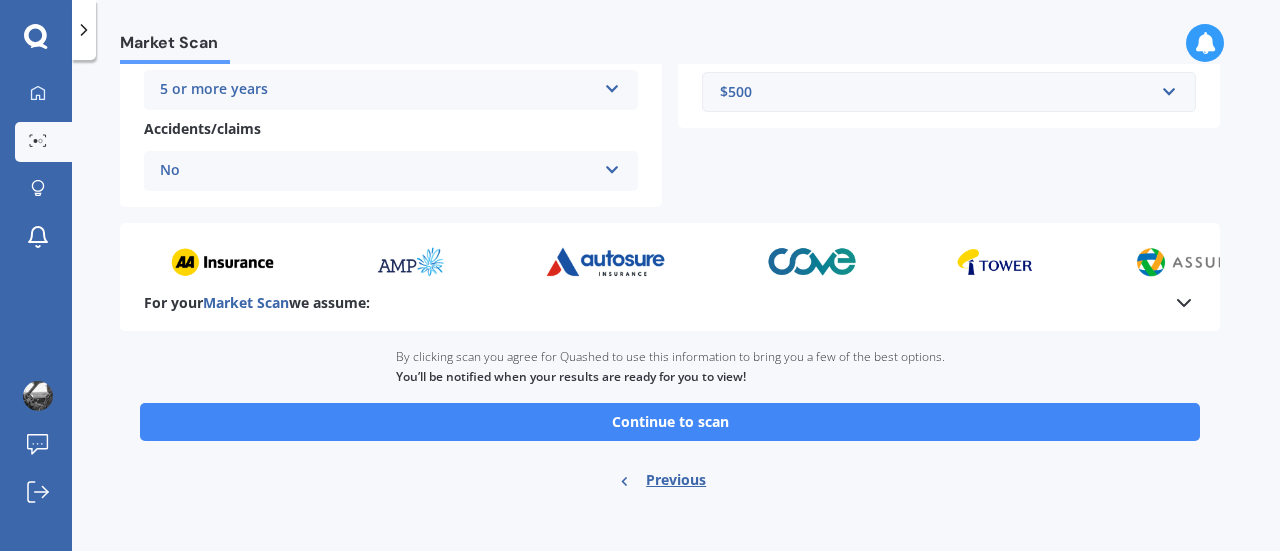 scroll, scrollTop: 480, scrollLeft: 0, axis: vertical 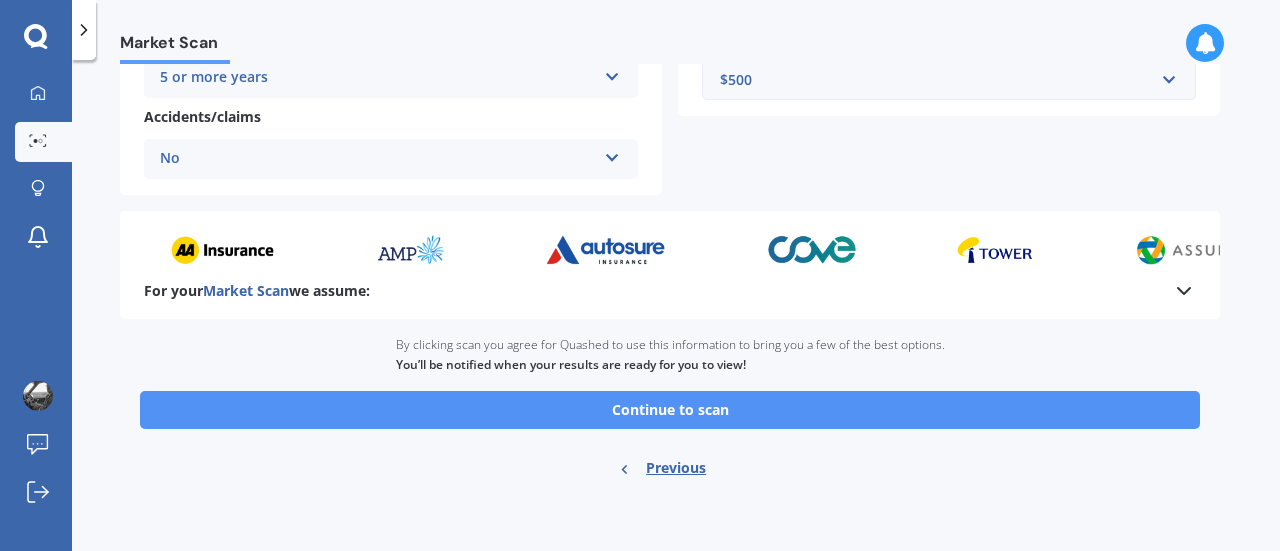click on "Continue to scan" at bounding box center (670, 410) 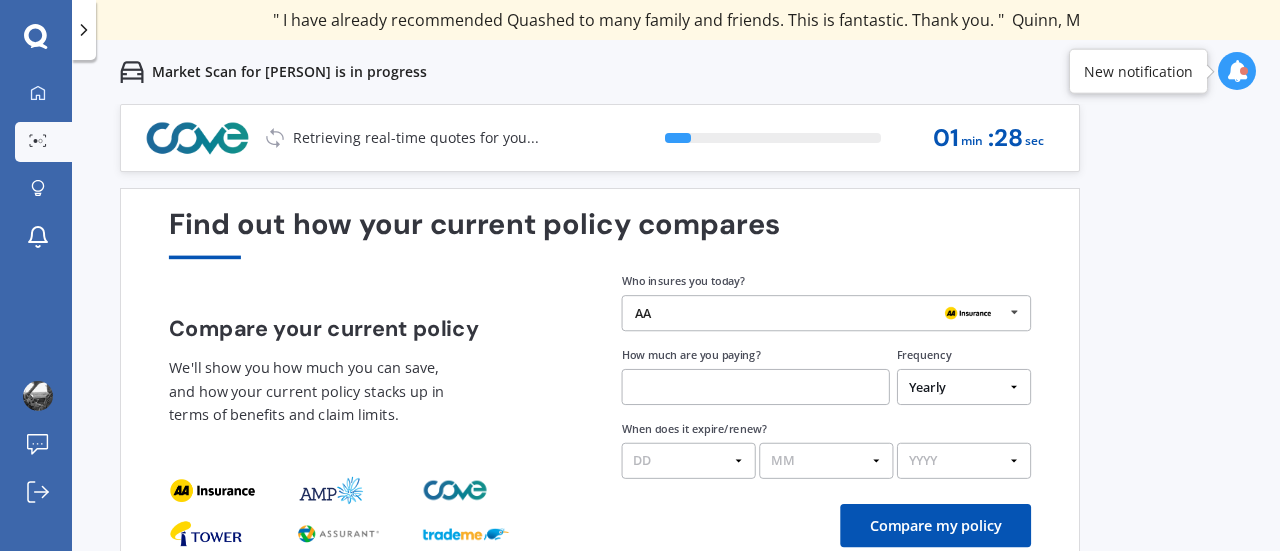 scroll, scrollTop: 34, scrollLeft: 0, axis: vertical 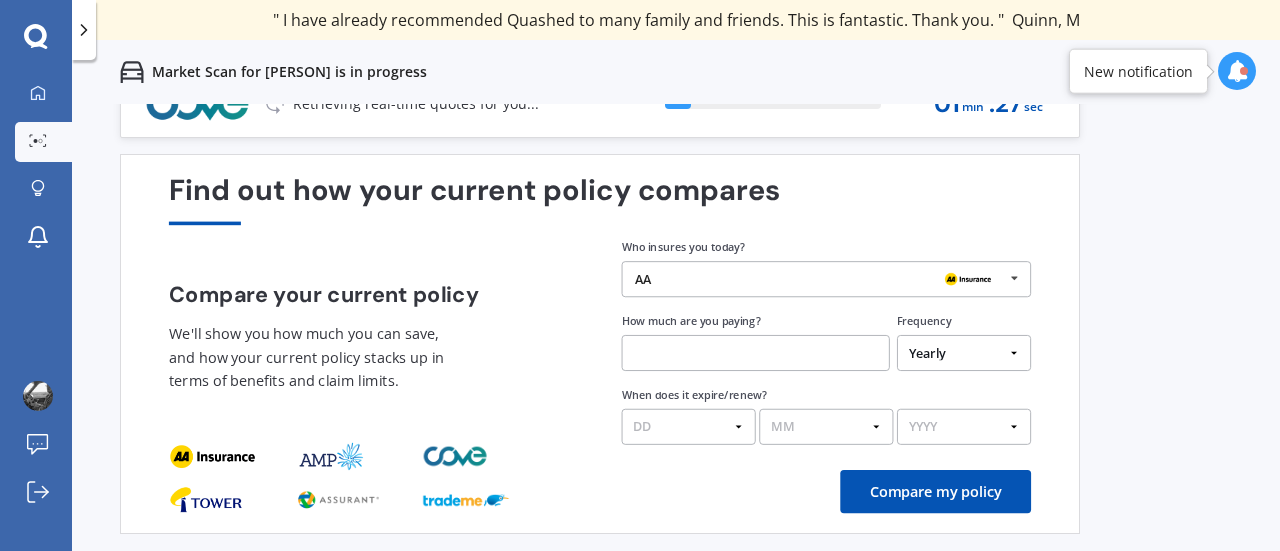 click at bounding box center (756, 353) 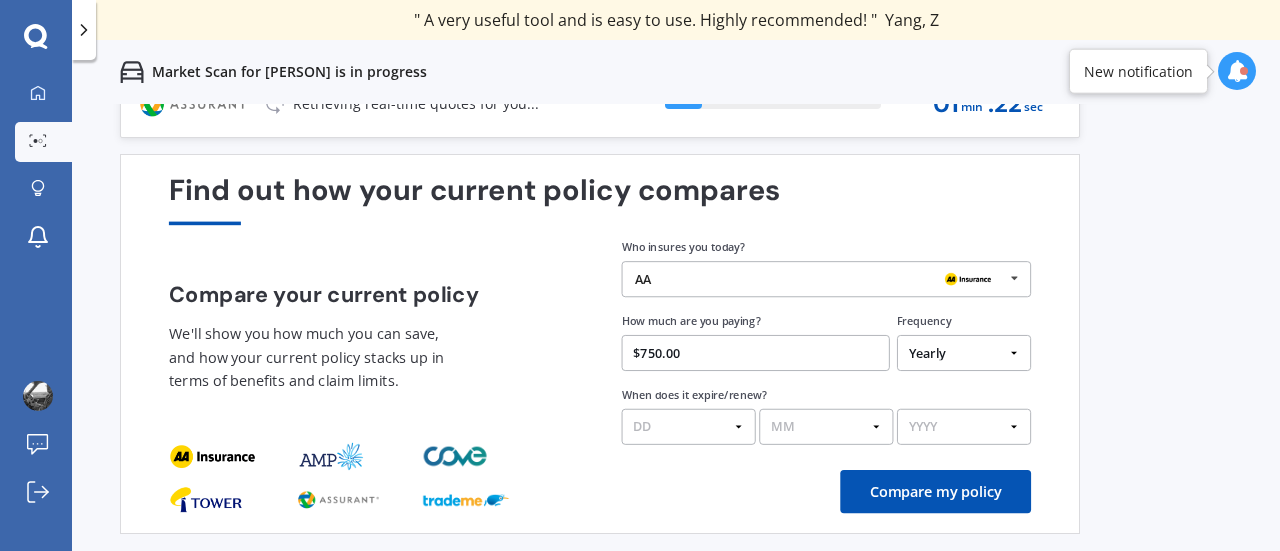type on "$750.00" 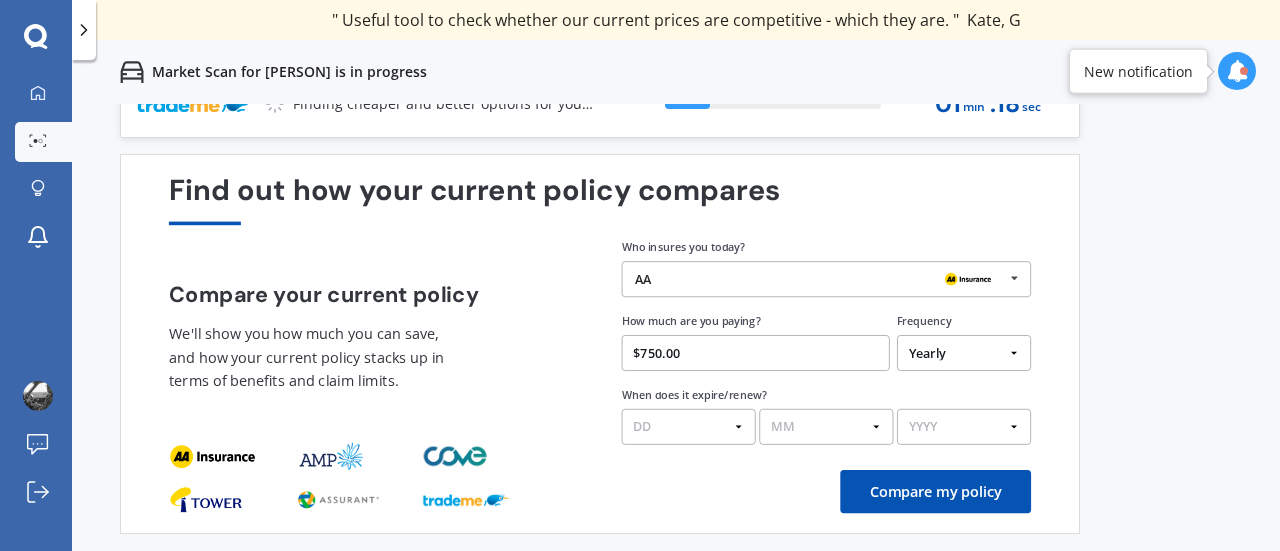 click on "Compare my policy" at bounding box center (935, 491) 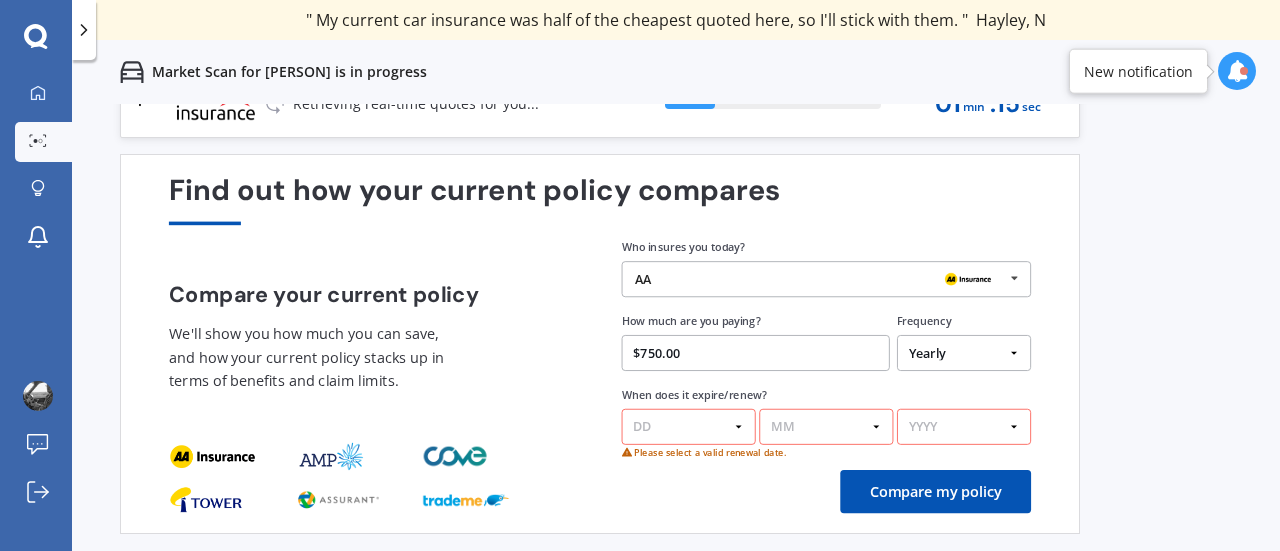 scroll, scrollTop: 0, scrollLeft: 0, axis: both 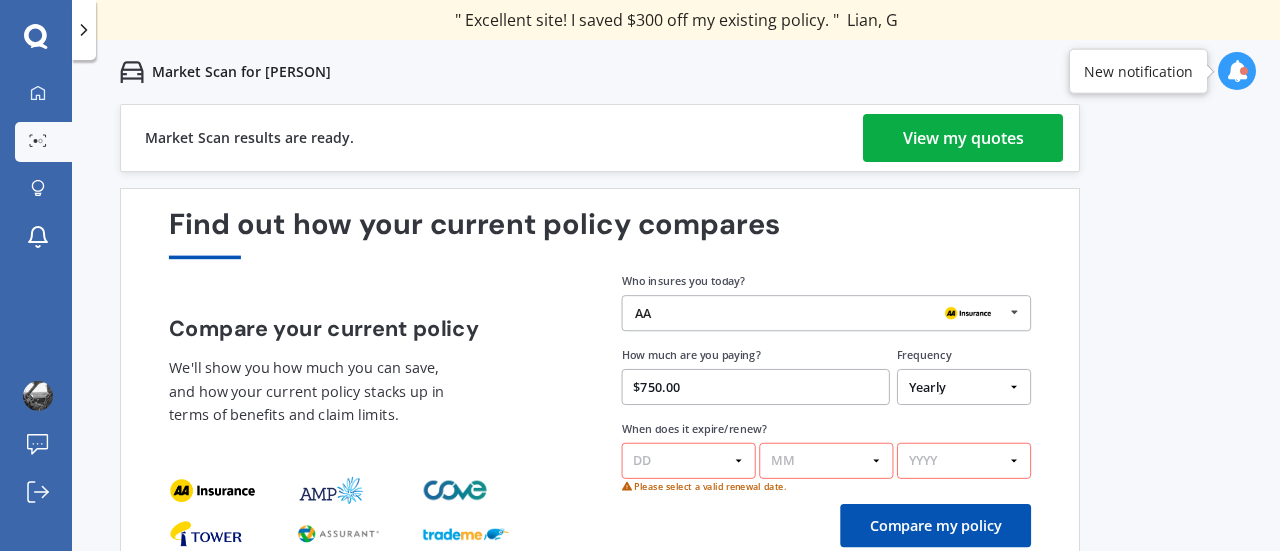 click on "View my quotes" at bounding box center (963, 138) 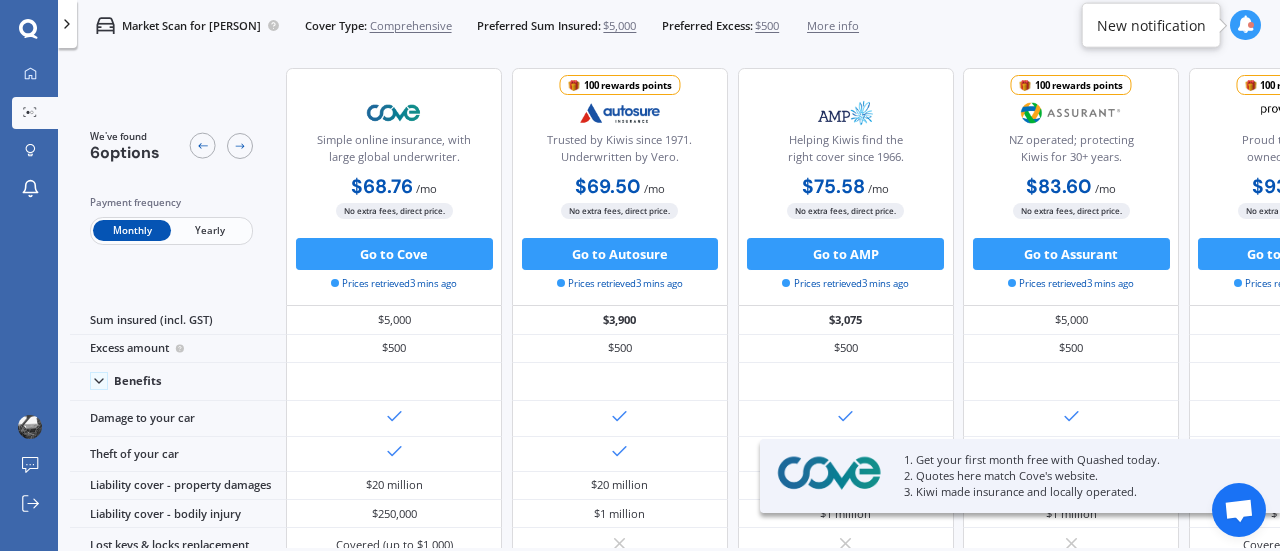 click on "Yearly" at bounding box center (210, 230) 